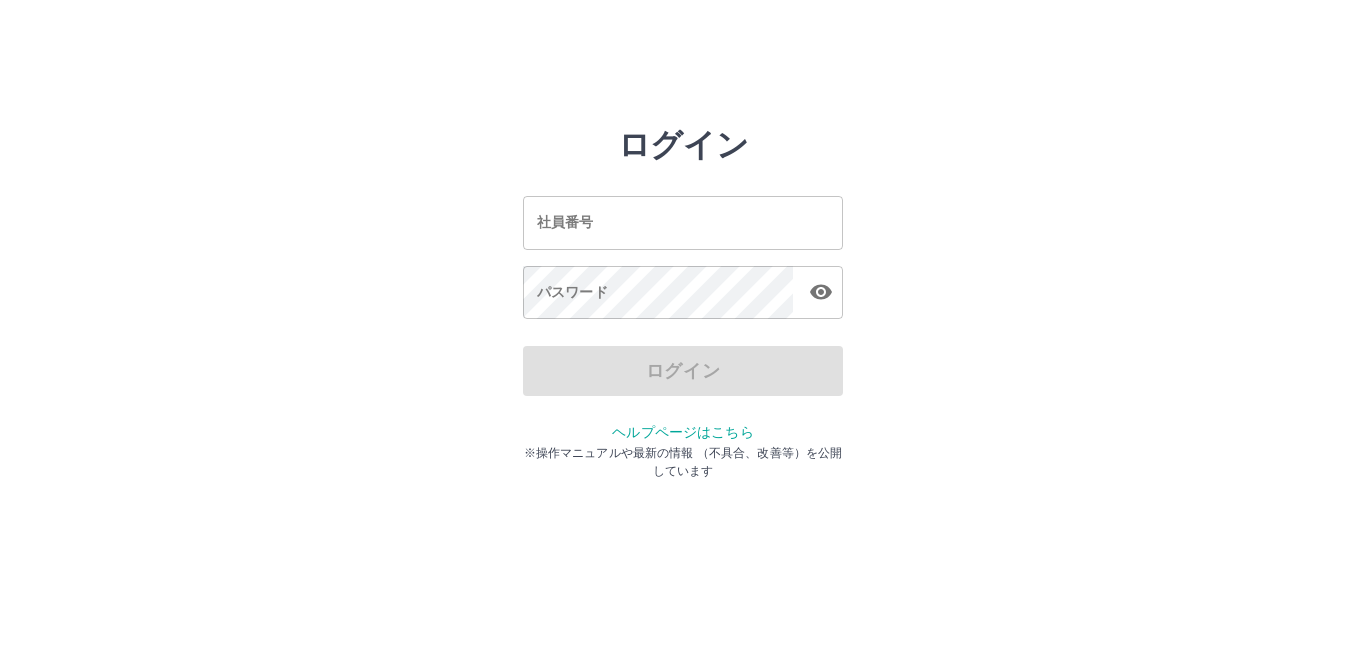 scroll, scrollTop: 0, scrollLeft: 0, axis: both 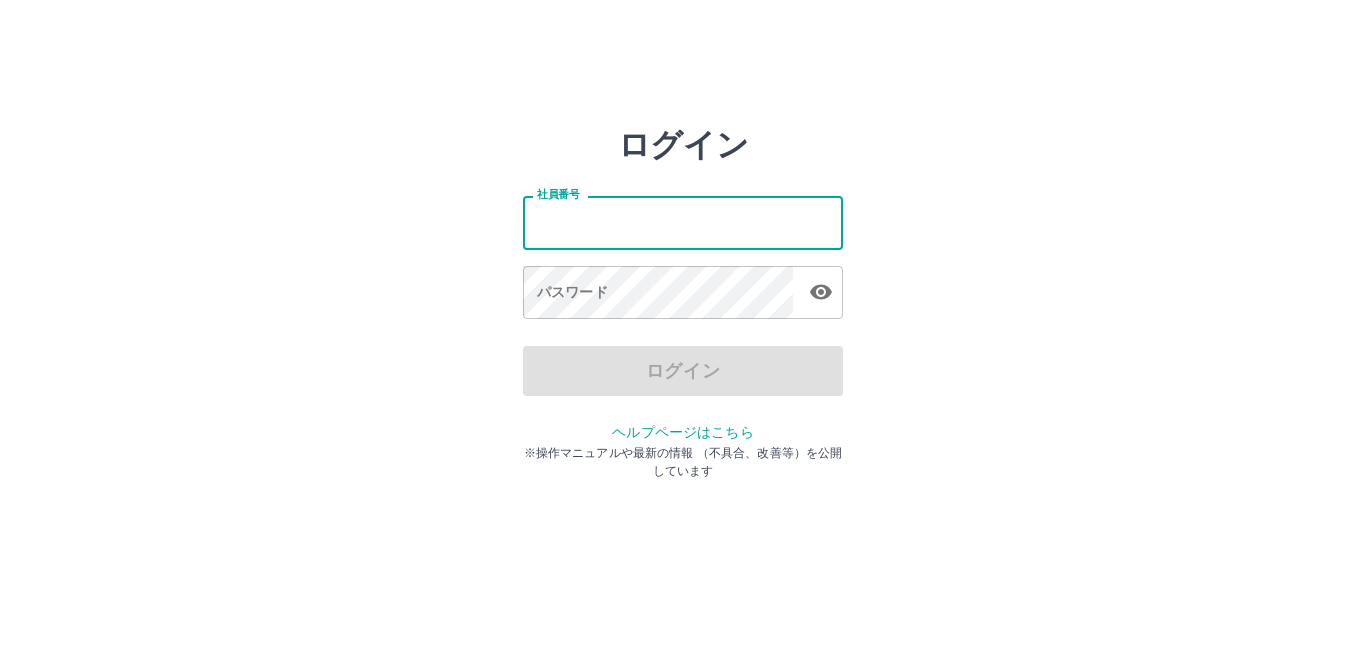 type on "*******" 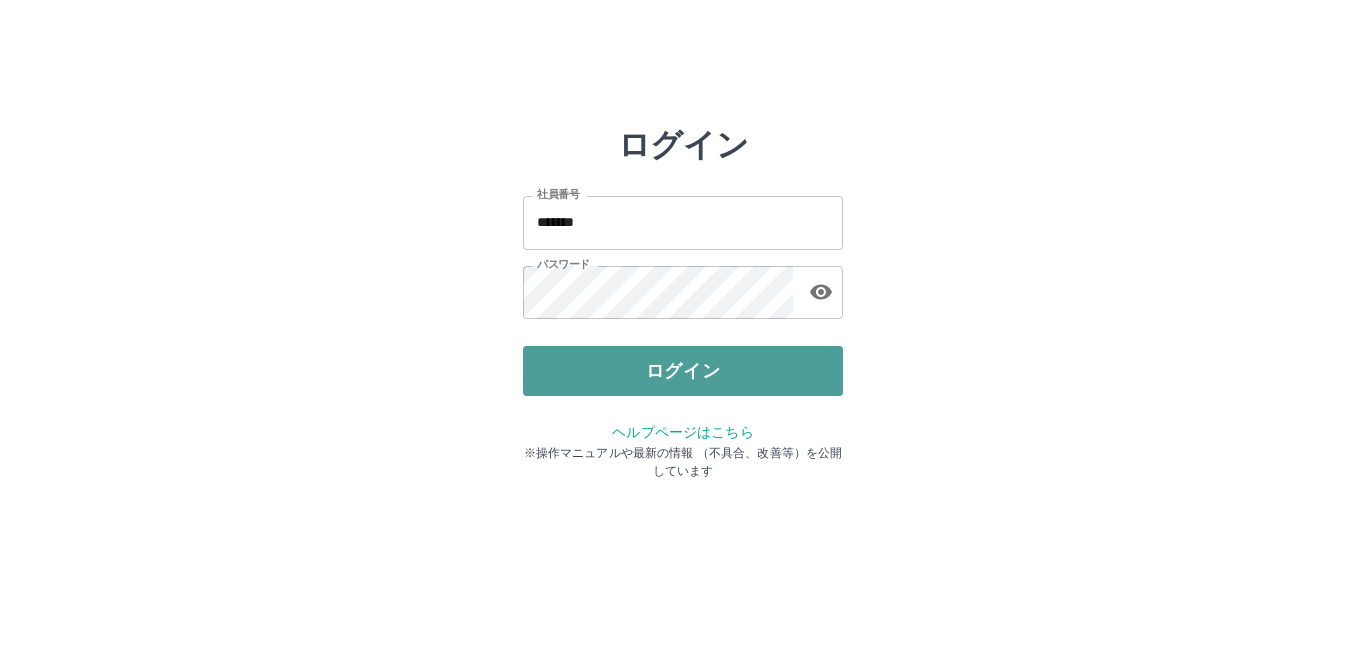 click on "ログイン" at bounding box center (683, 371) 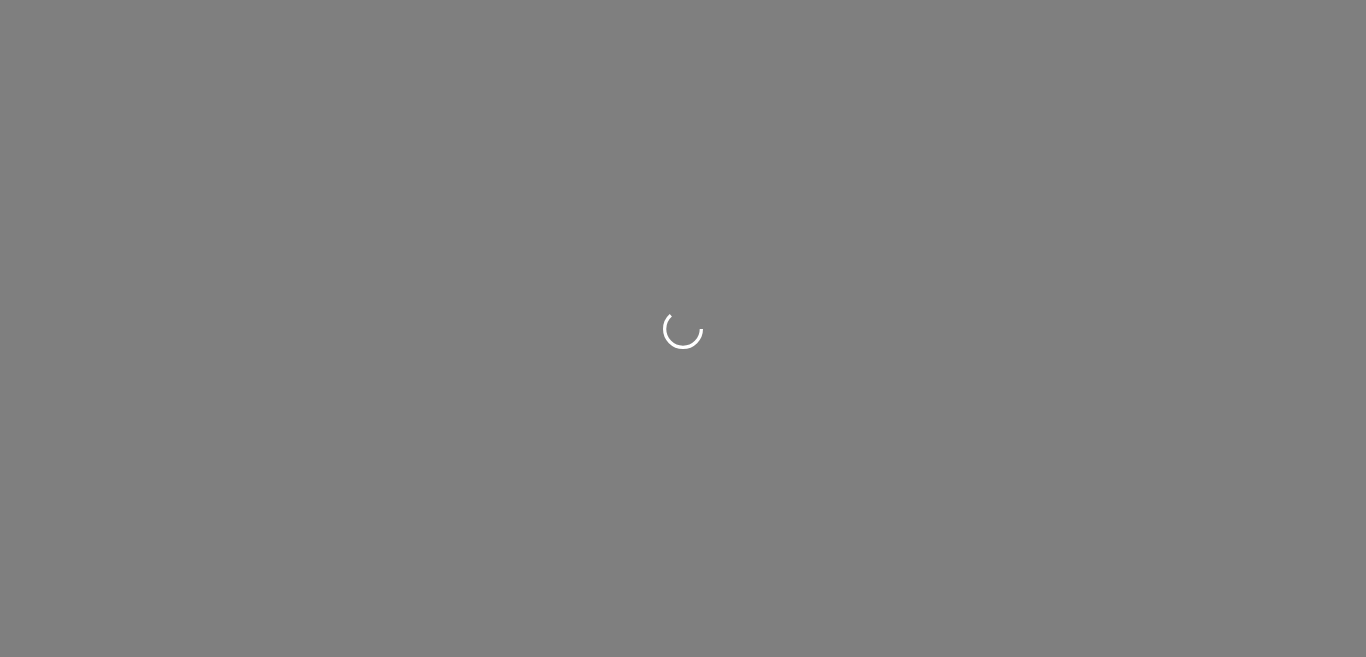 scroll, scrollTop: 0, scrollLeft: 0, axis: both 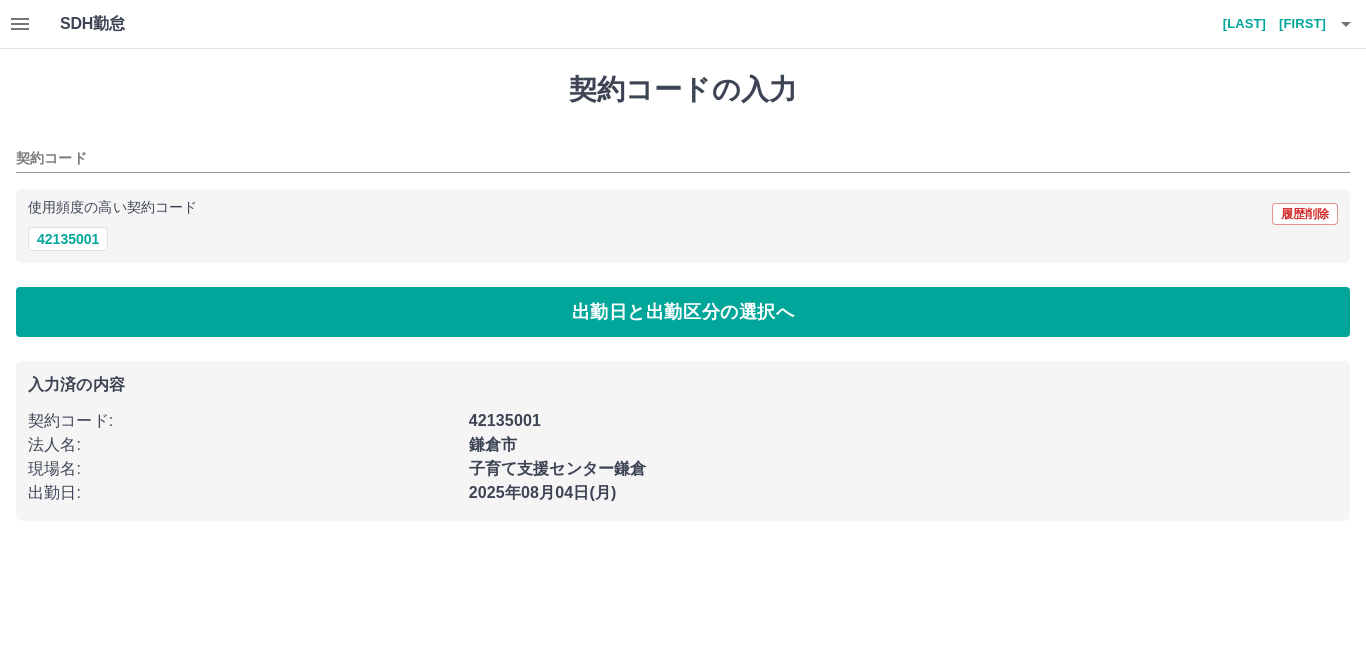 type on "********" 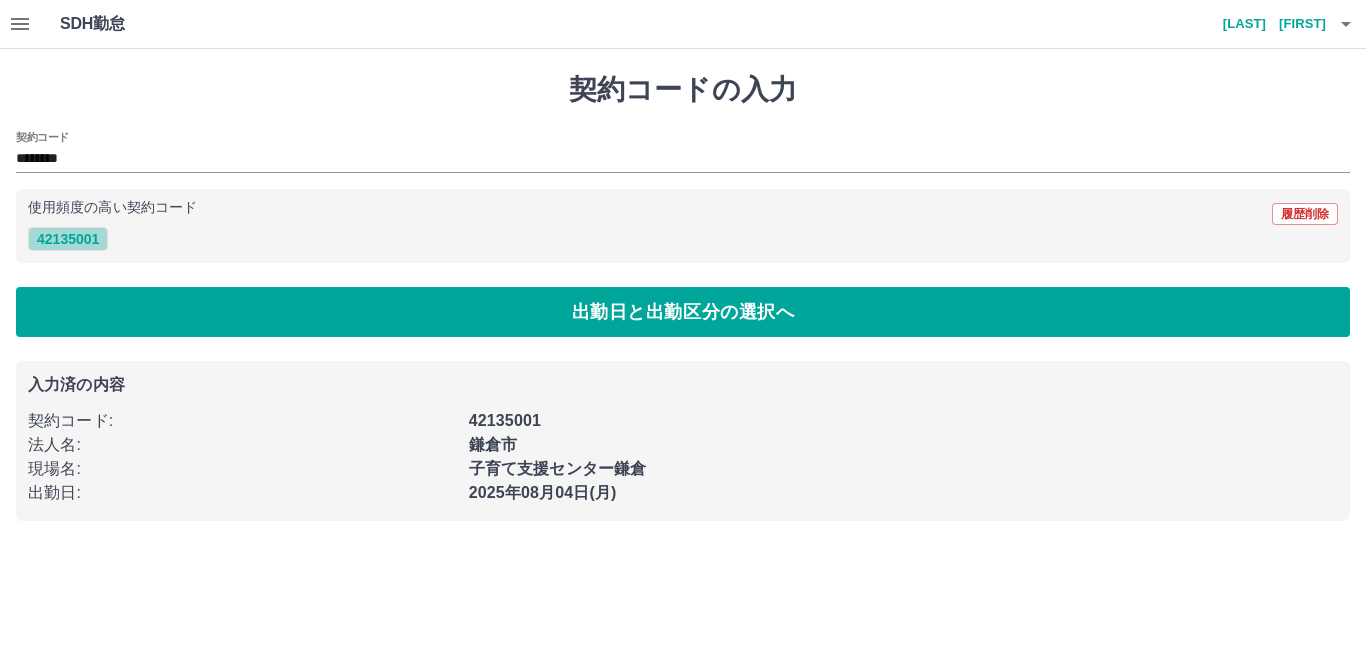 click on "42135001" at bounding box center (68, 239) 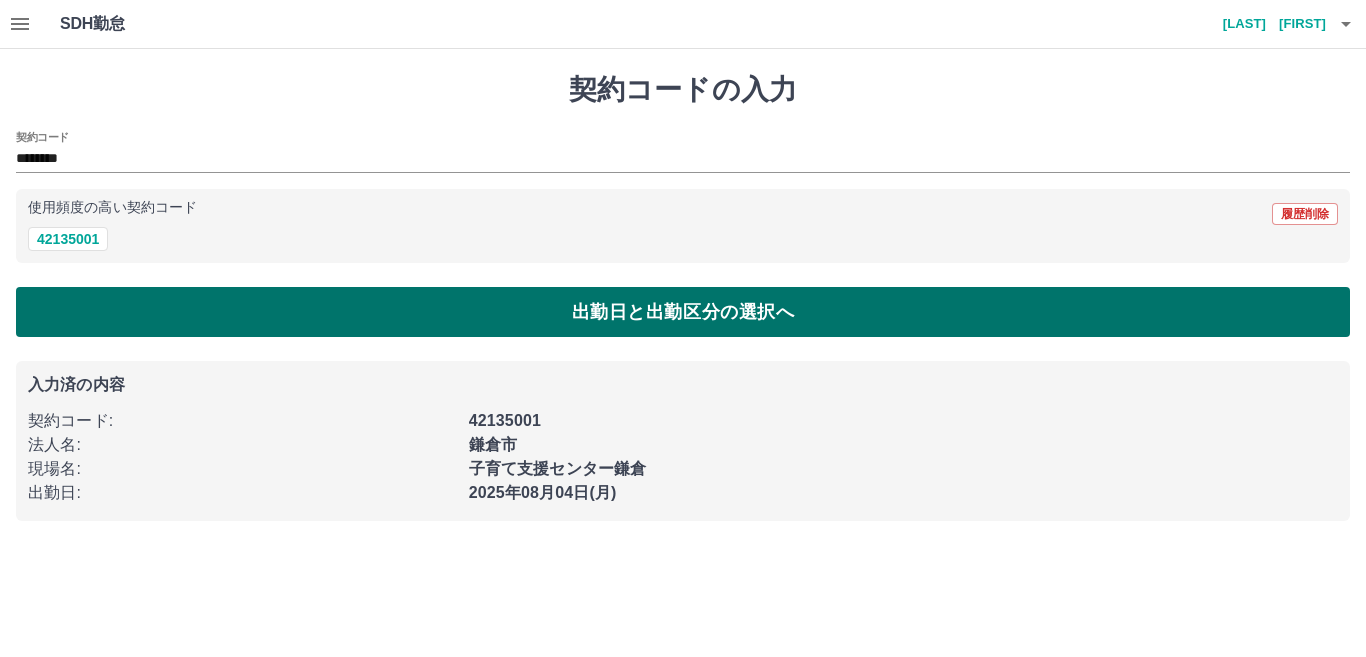 click on "出勤日と出勤区分の選択へ" at bounding box center (683, 312) 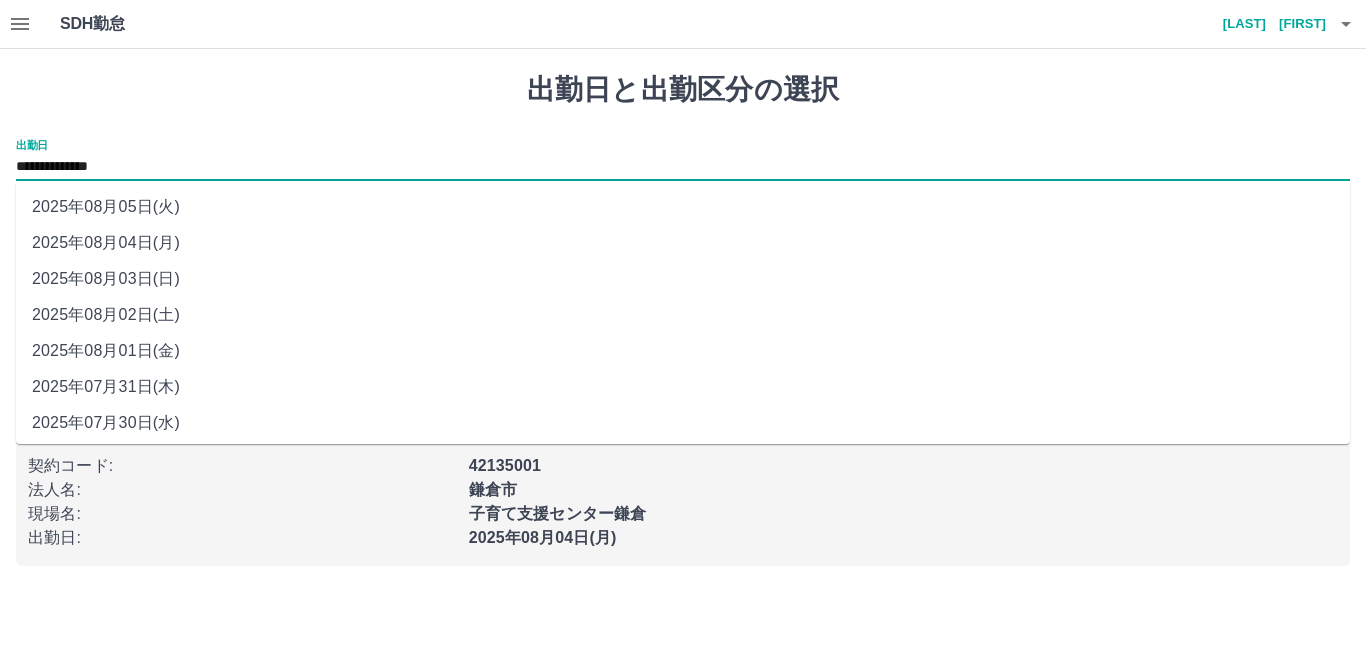 click on "**********" at bounding box center [683, 167] 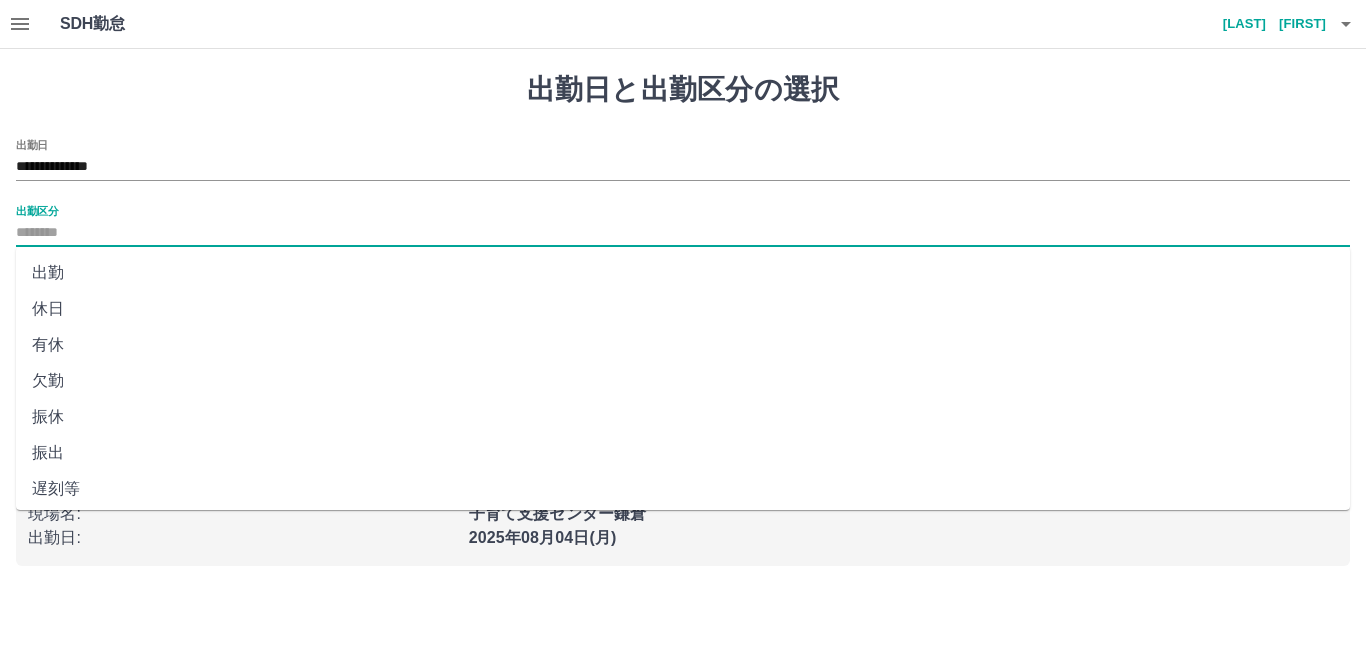 click on "出勤区分" at bounding box center (683, 233) 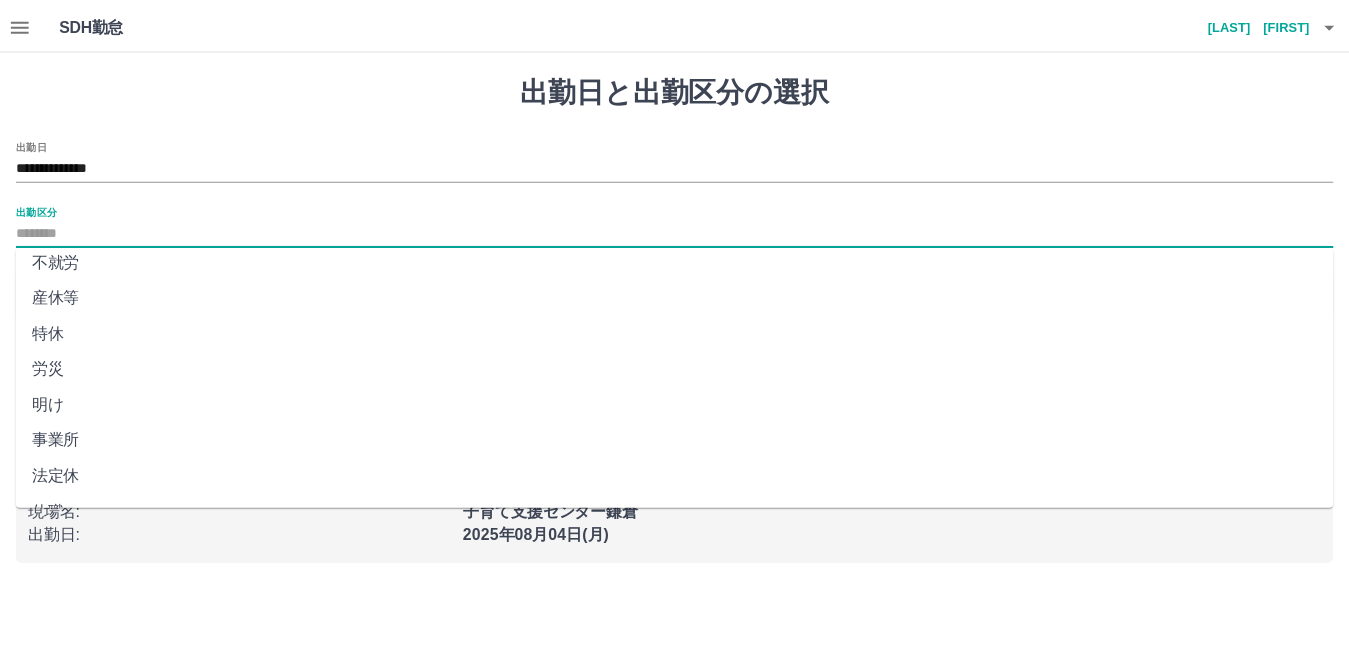 scroll, scrollTop: 400, scrollLeft: 0, axis: vertical 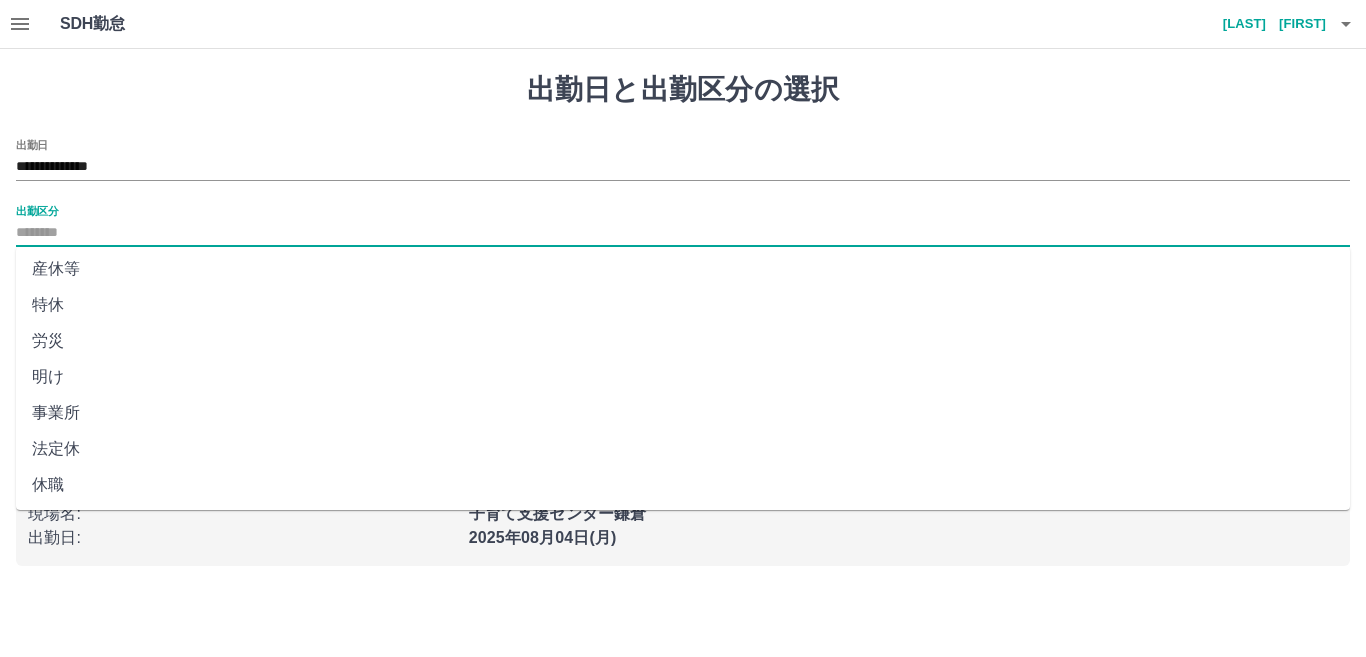 click on "法定休" at bounding box center (683, 449) 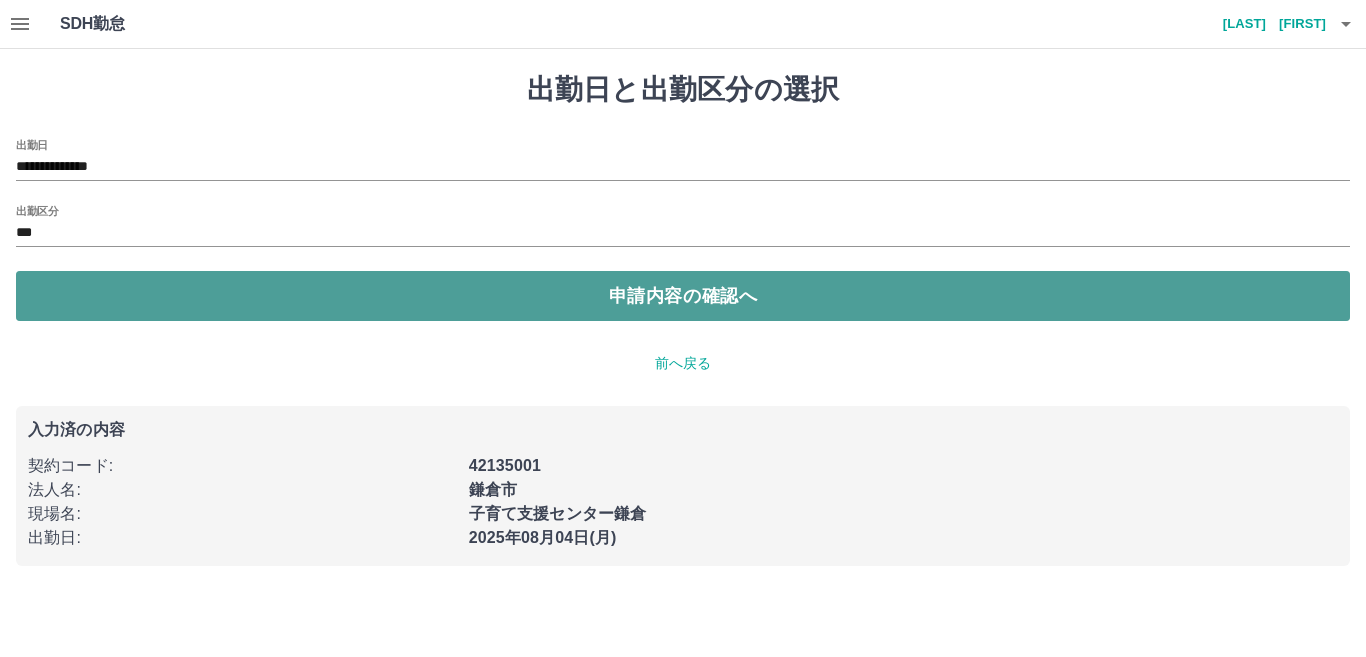 click on "申請内容の確認へ" at bounding box center [683, 296] 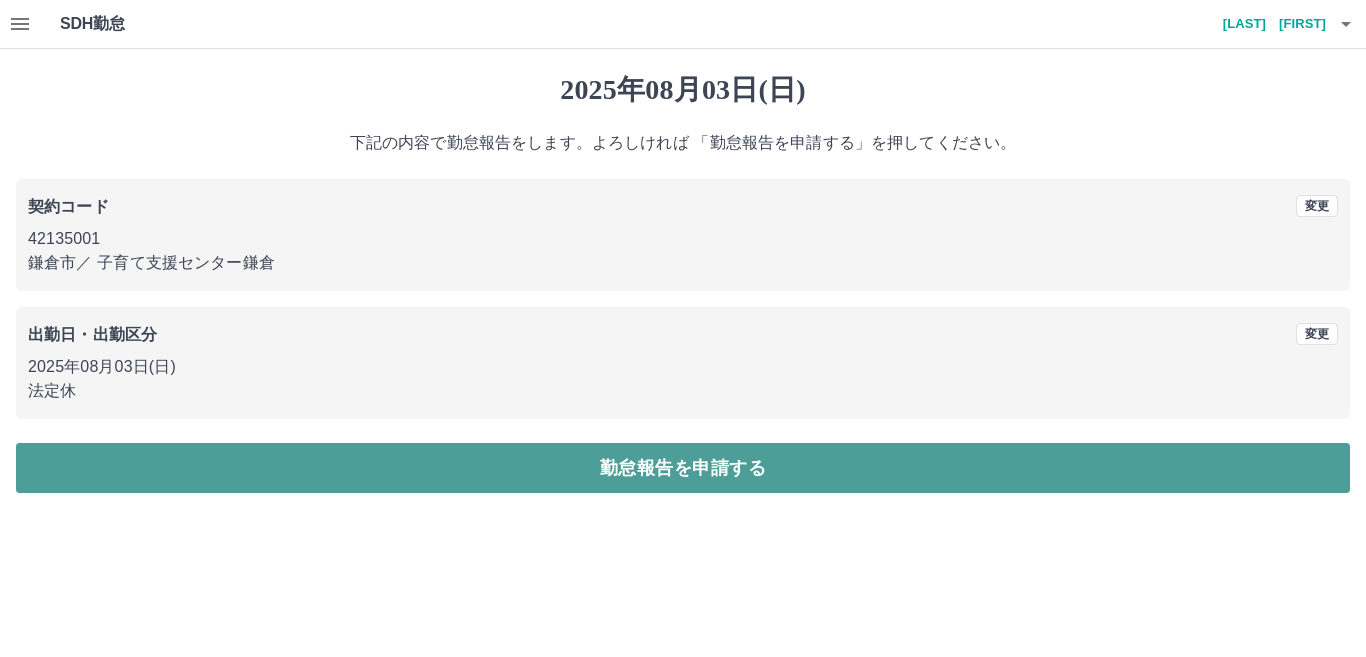 click on "勤怠報告を申請する" at bounding box center (683, 468) 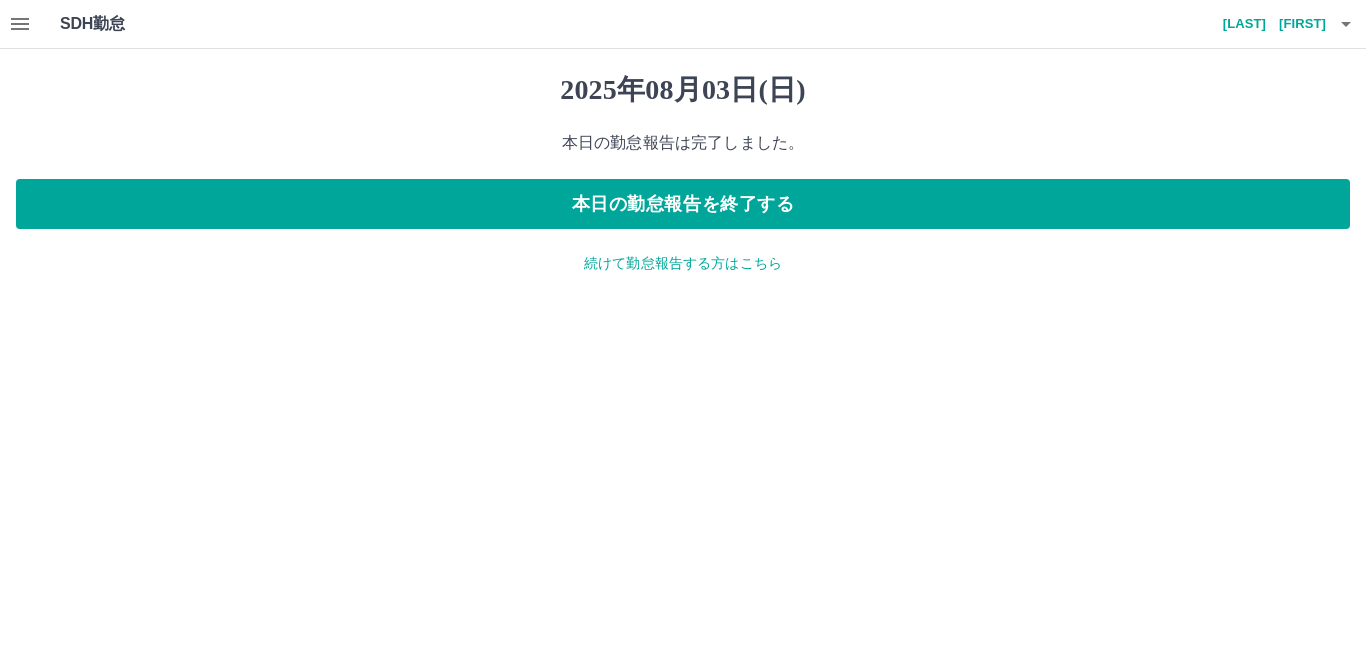 click on "続けて勤怠報告する方はこちら" at bounding box center (683, 263) 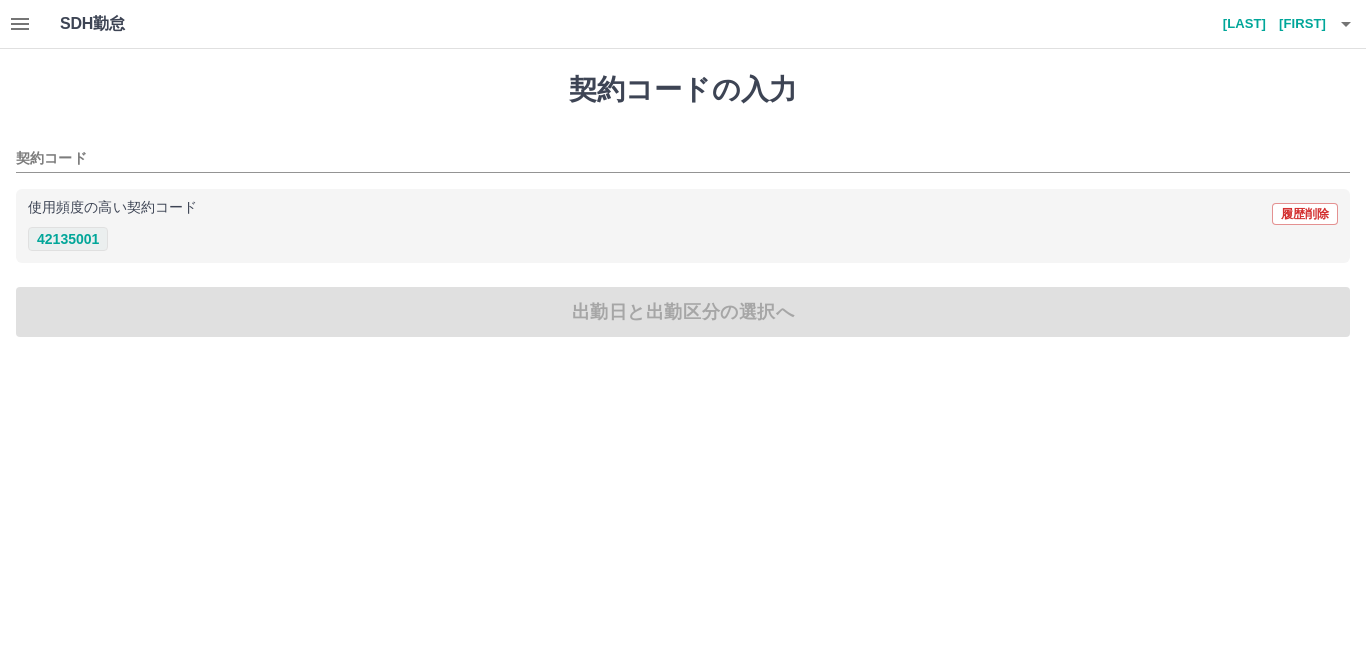 click on "42135001" at bounding box center (68, 239) 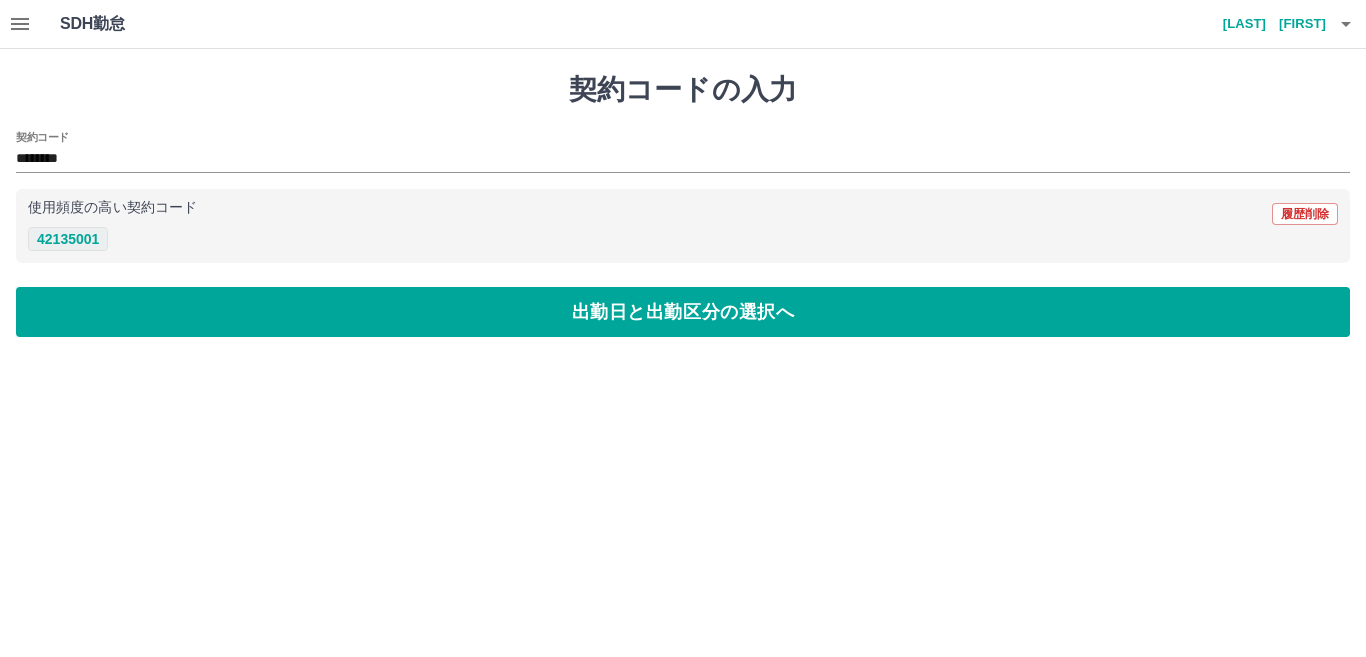type on "********" 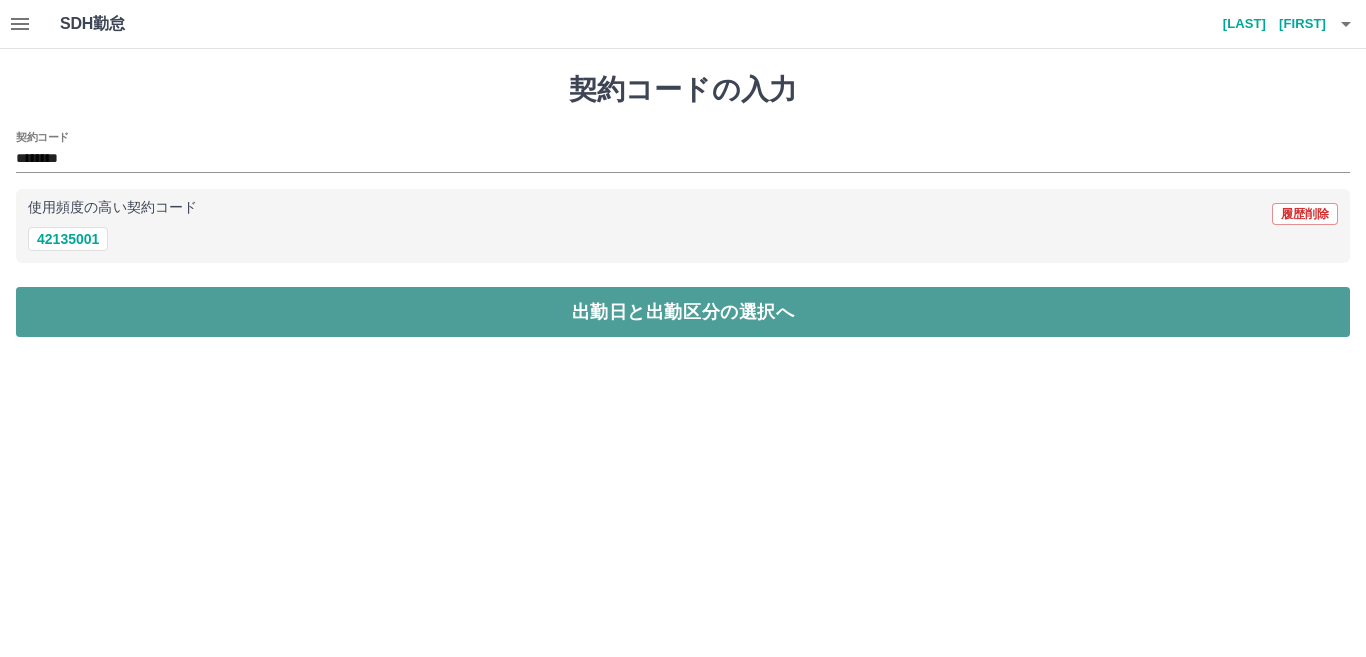 click on "出勤日と出勤区分の選択へ" at bounding box center [683, 312] 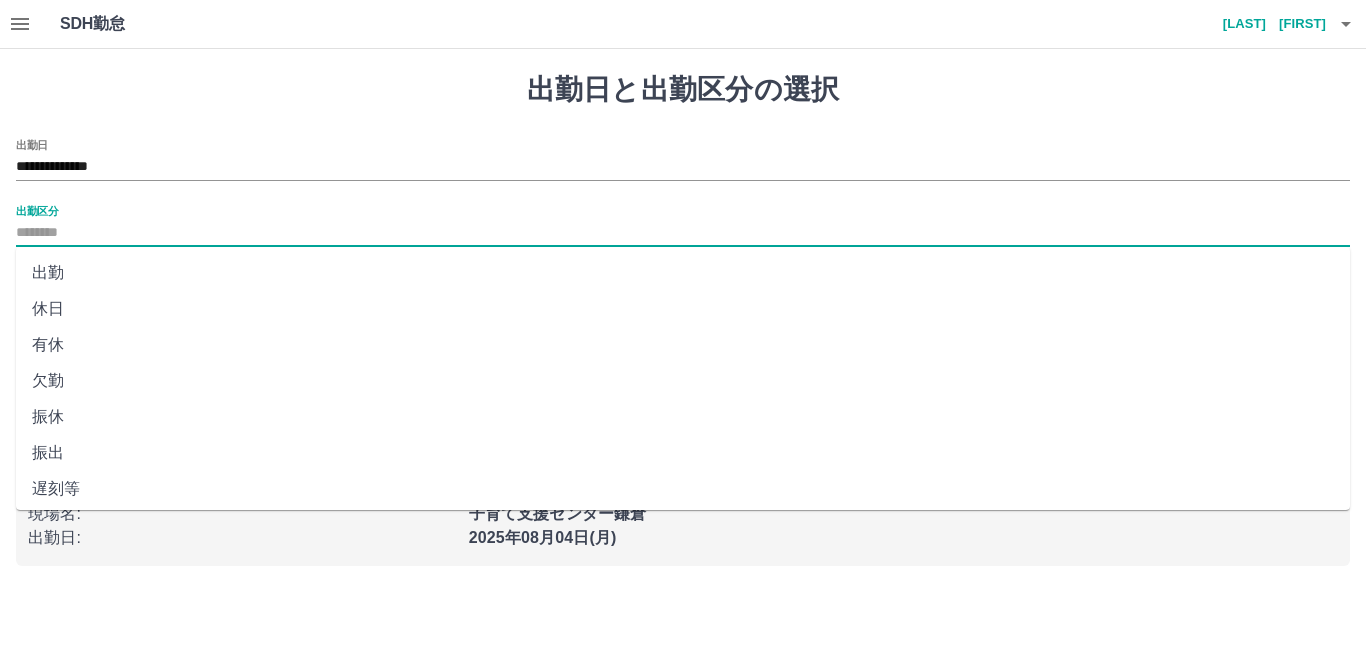 click on "出勤区分" at bounding box center (683, 233) 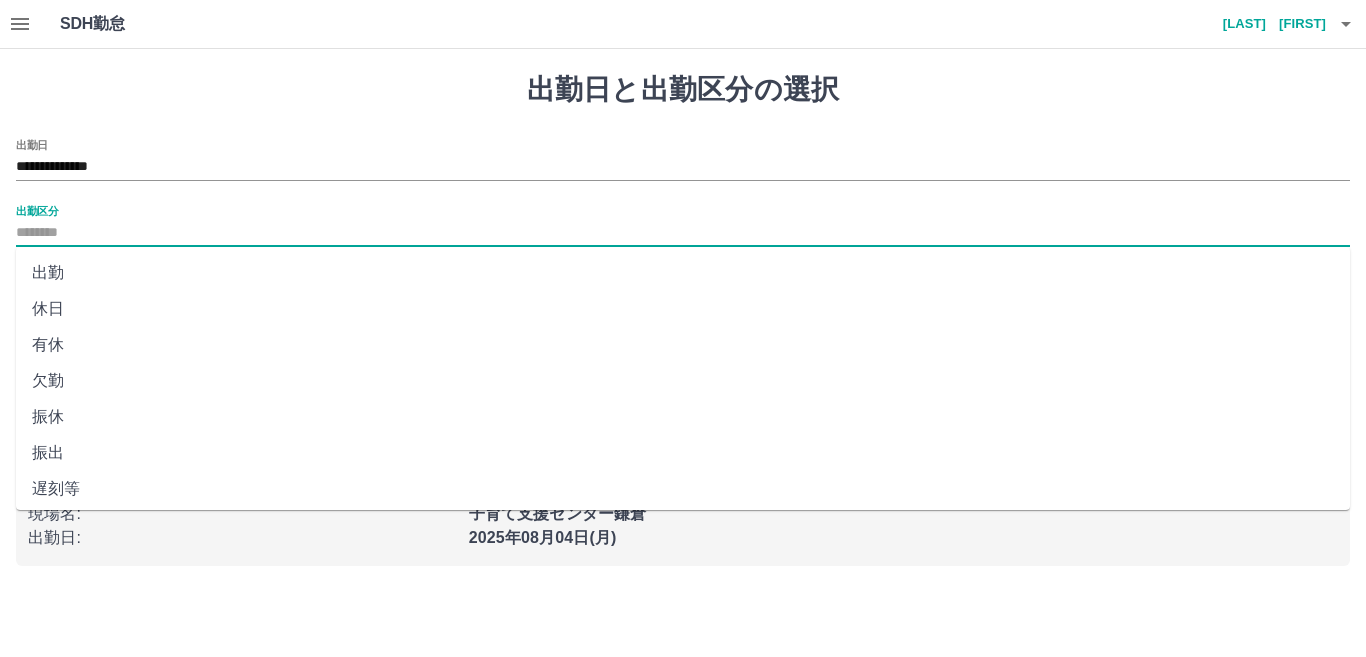 click on "出勤" at bounding box center [683, 273] 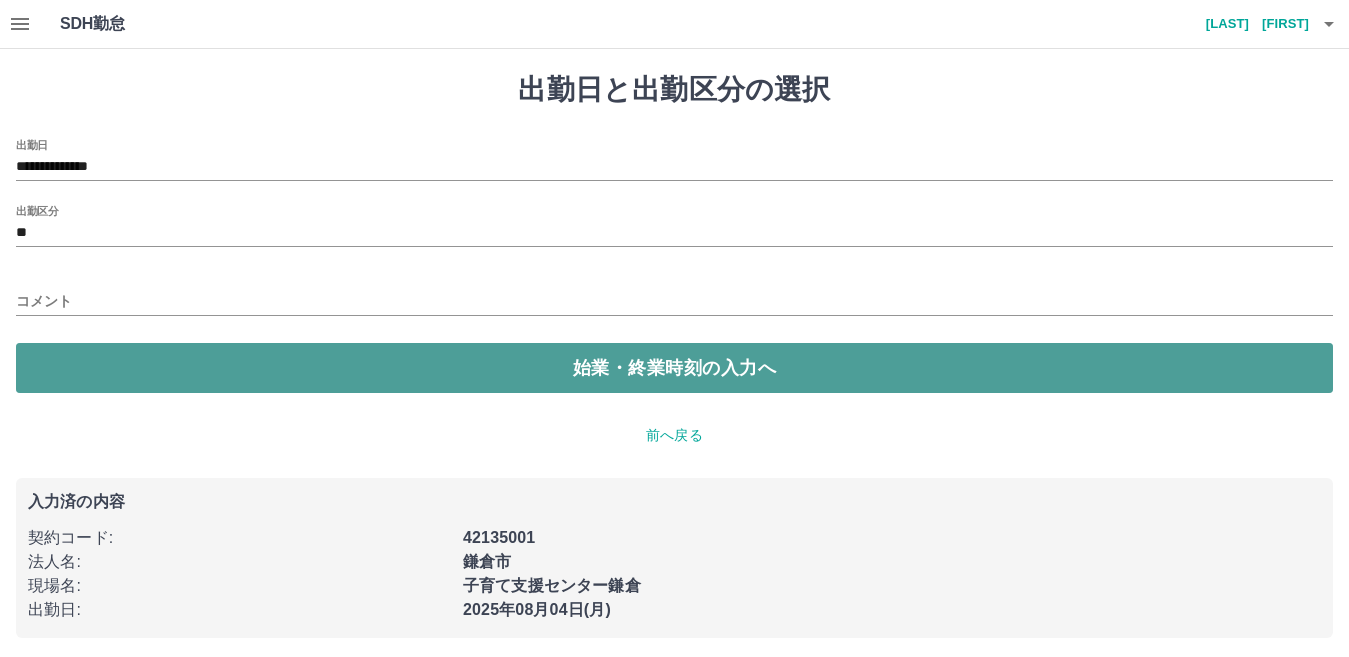 click on "始業・終業時刻の入力へ" at bounding box center (674, 368) 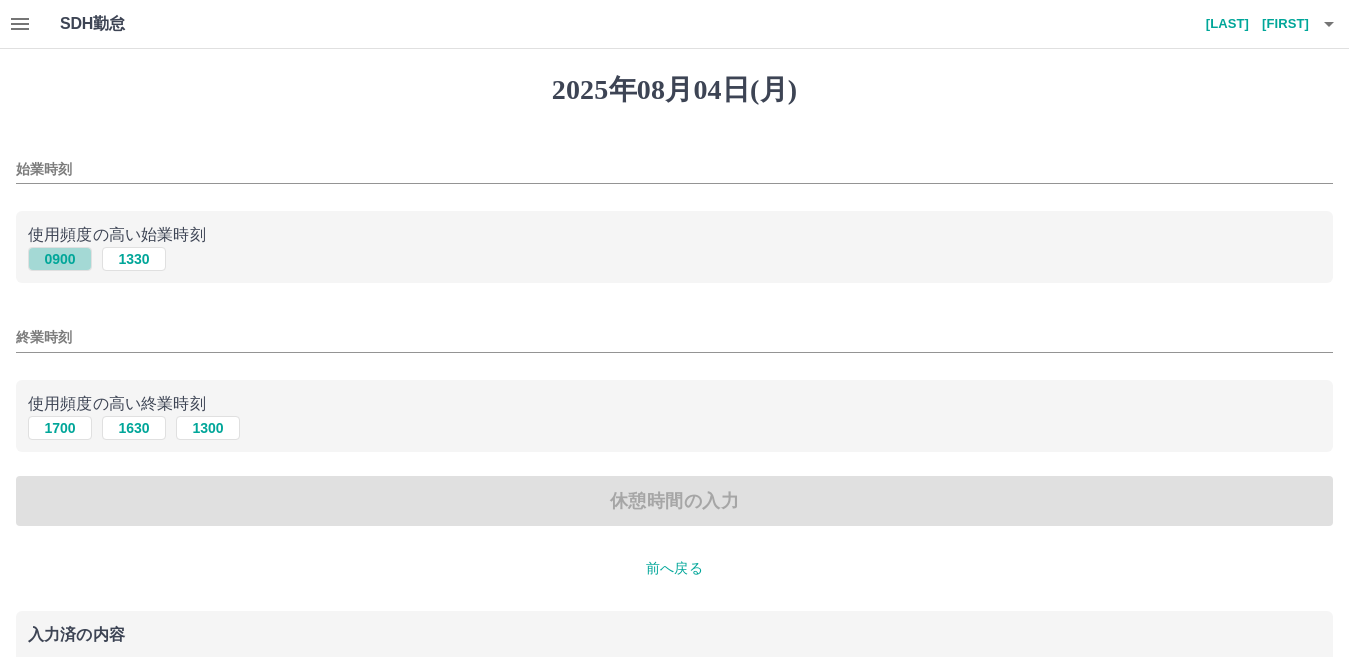 click on "0900" at bounding box center (60, 259) 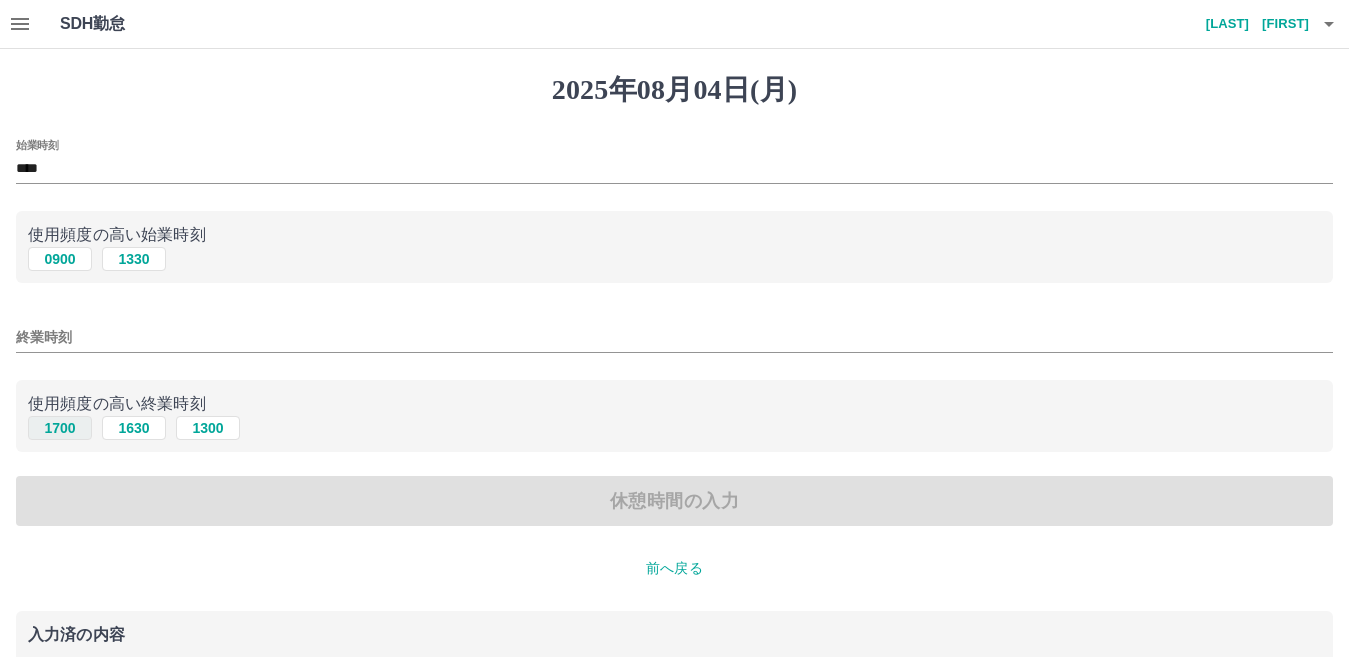 click on "1700" at bounding box center (60, 428) 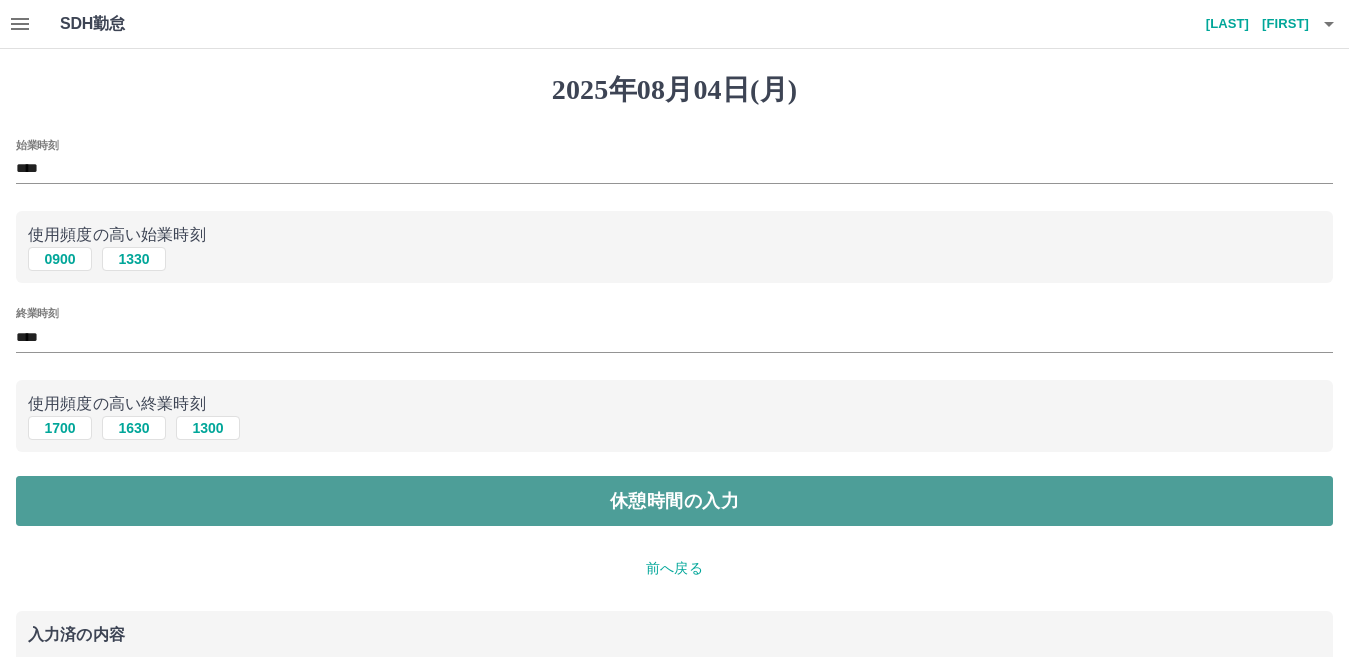 click on "休憩時間の入力" at bounding box center (674, 501) 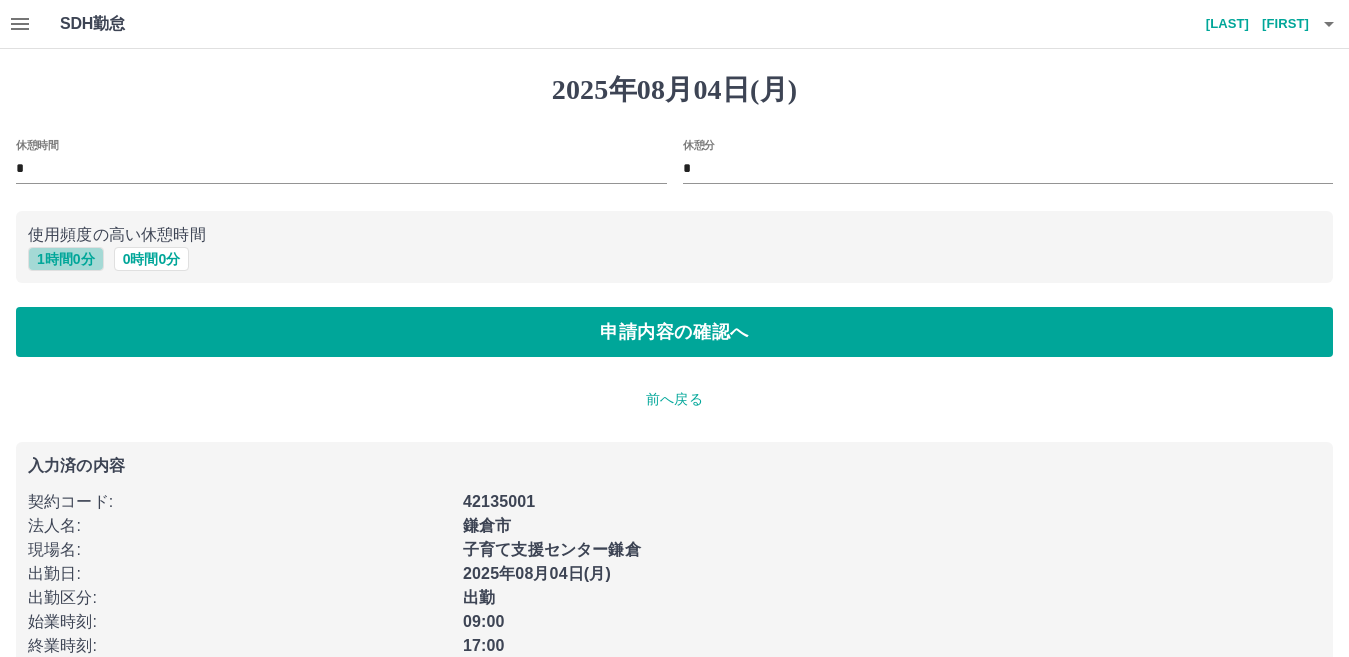 click on "1 時間 0 分" at bounding box center (66, 259) 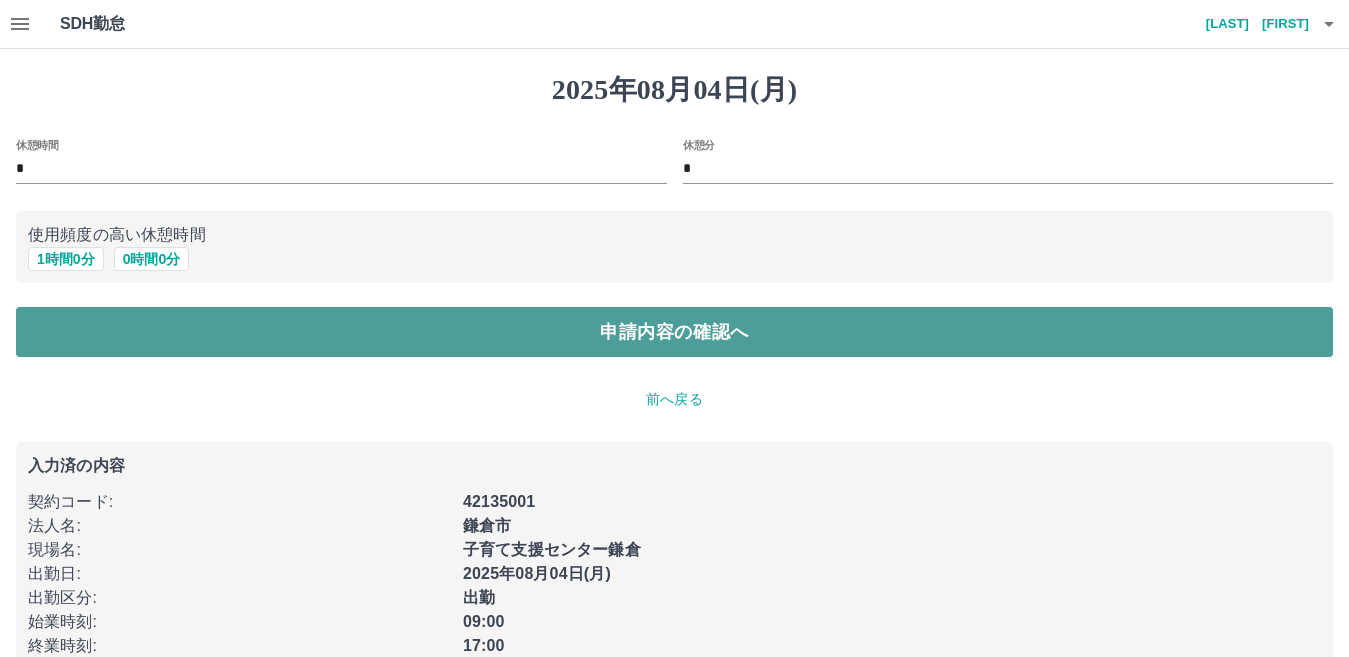 click on "申請内容の確認へ" at bounding box center (674, 332) 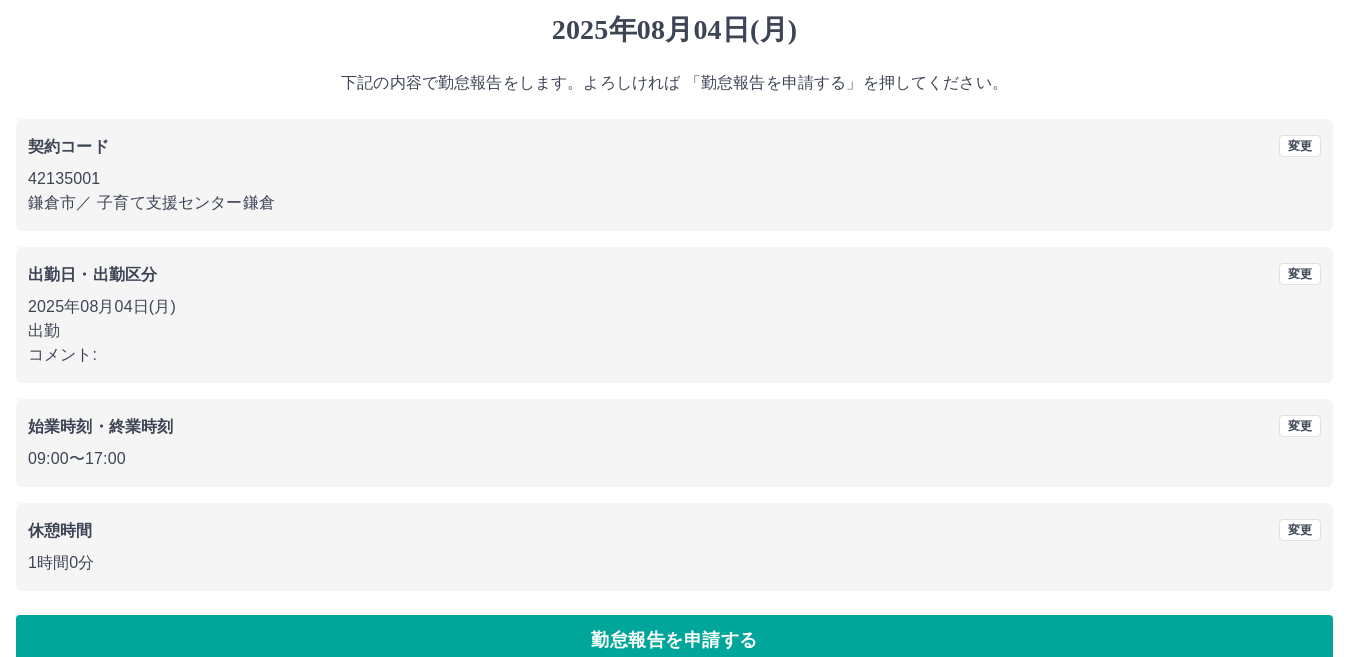 scroll, scrollTop: 92, scrollLeft: 0, axis: vertical 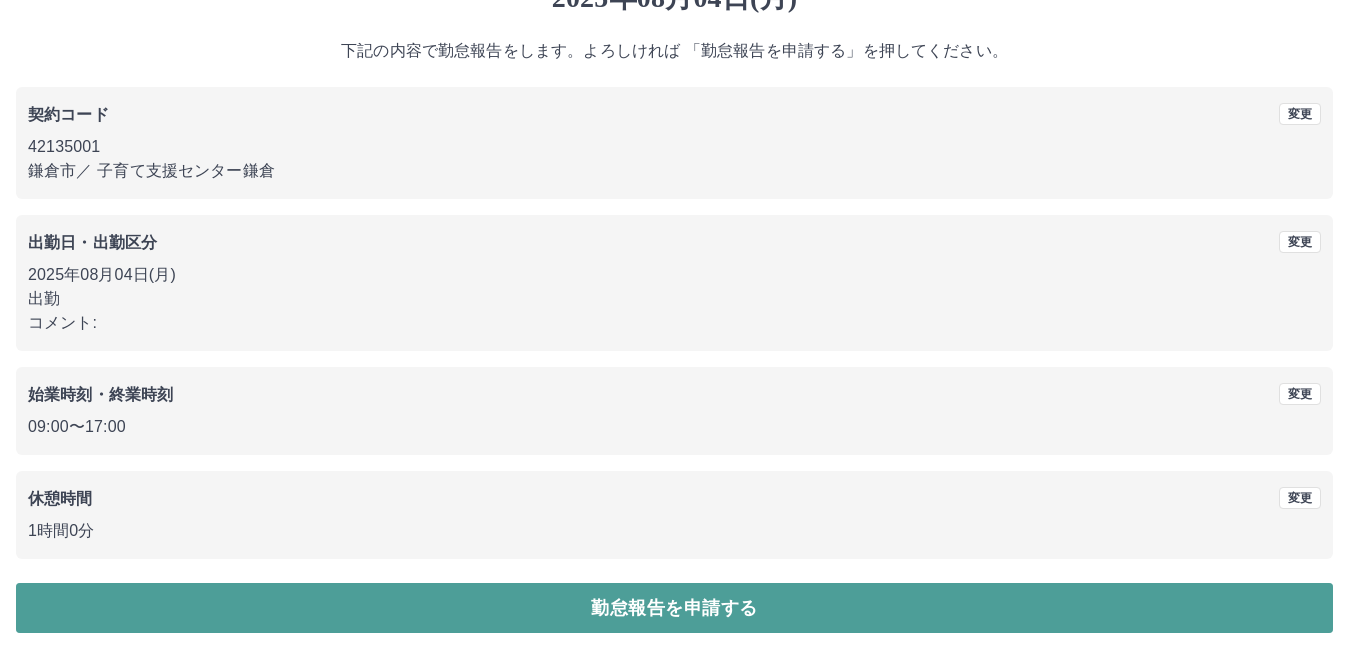 click on "勤怠報告を申請する" at bounding box center (674, 608) 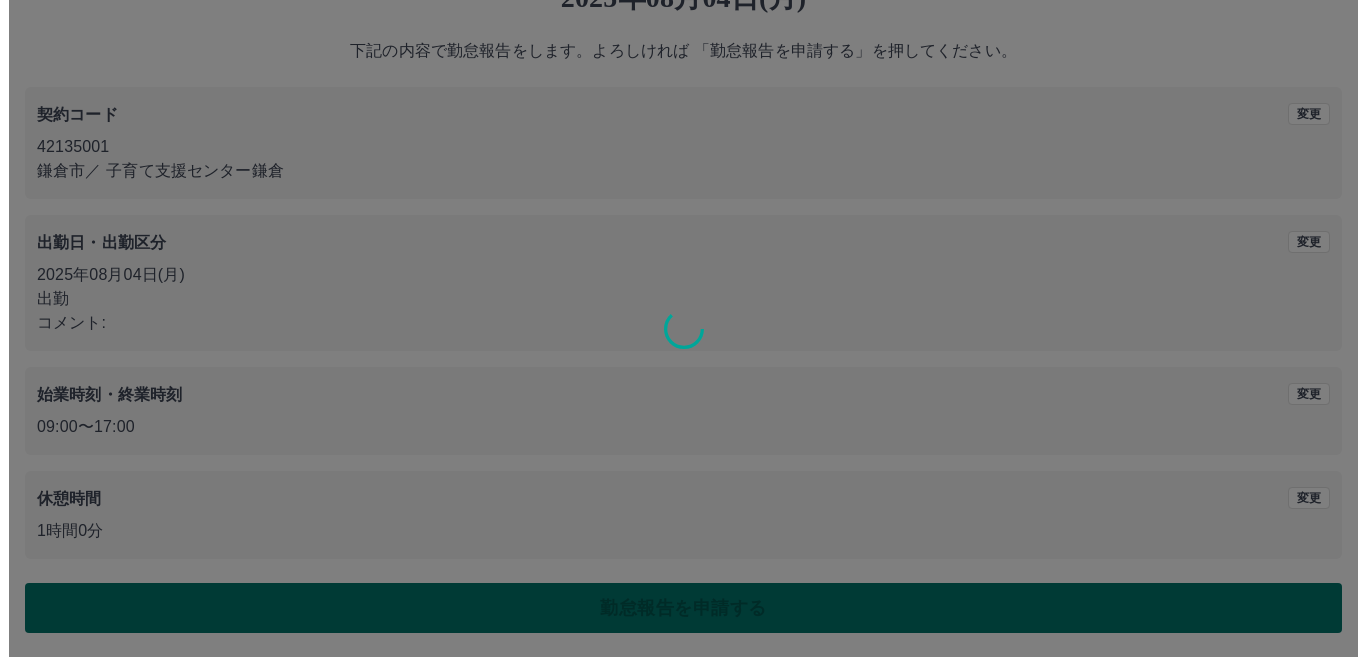 scroll, scrollTop: 0, scrollLeft: 0, axis: both 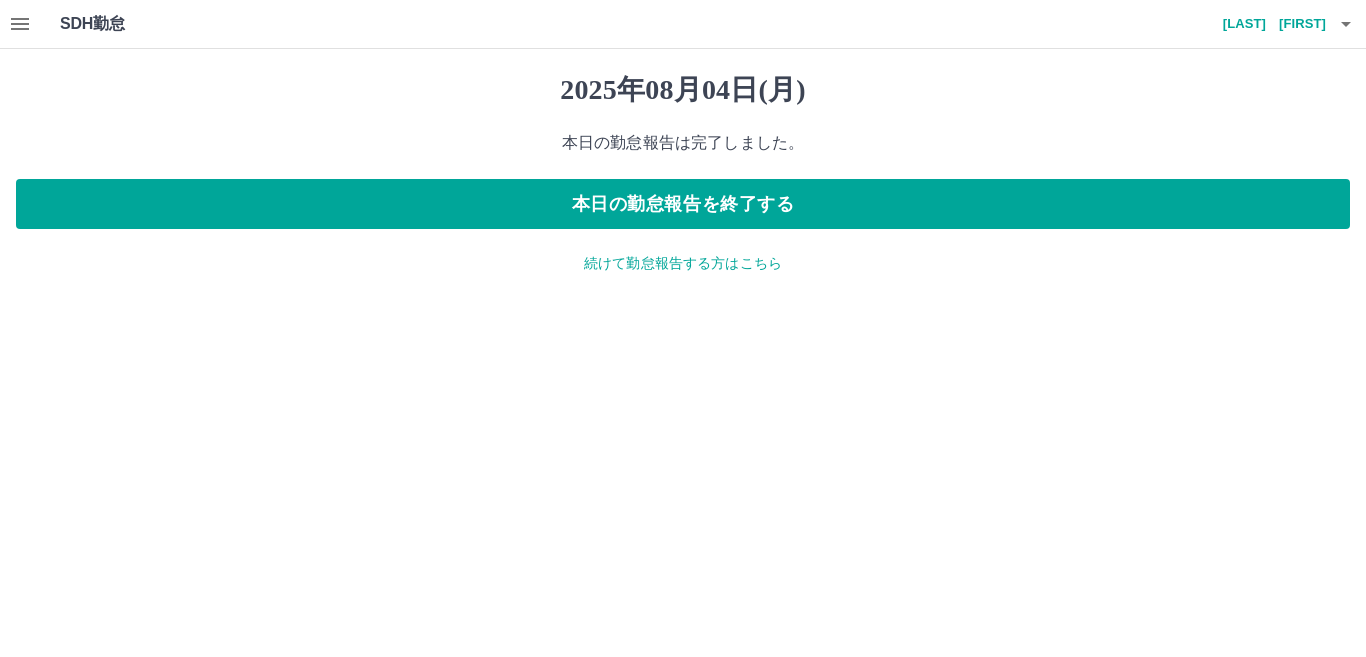 click on "続けて勤怠報告する方はこちら" at bounding box center [683, 263] 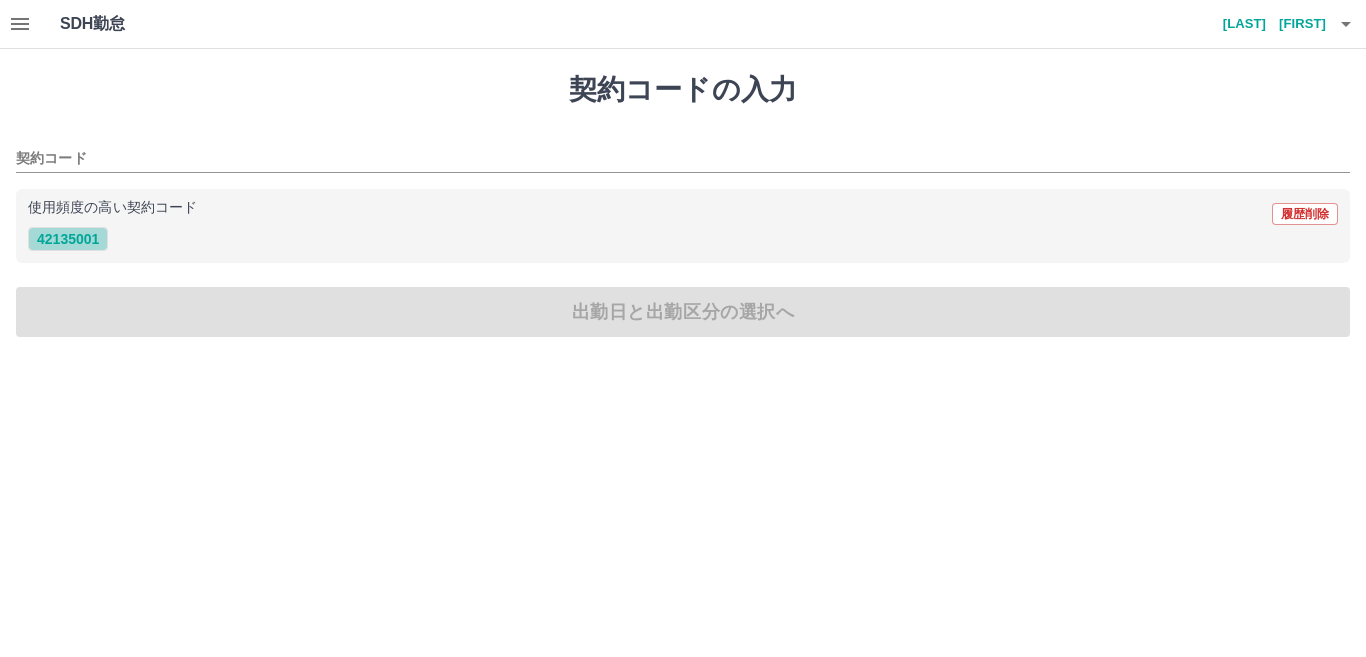 click on "42135001" at bounding box center [68, 239] 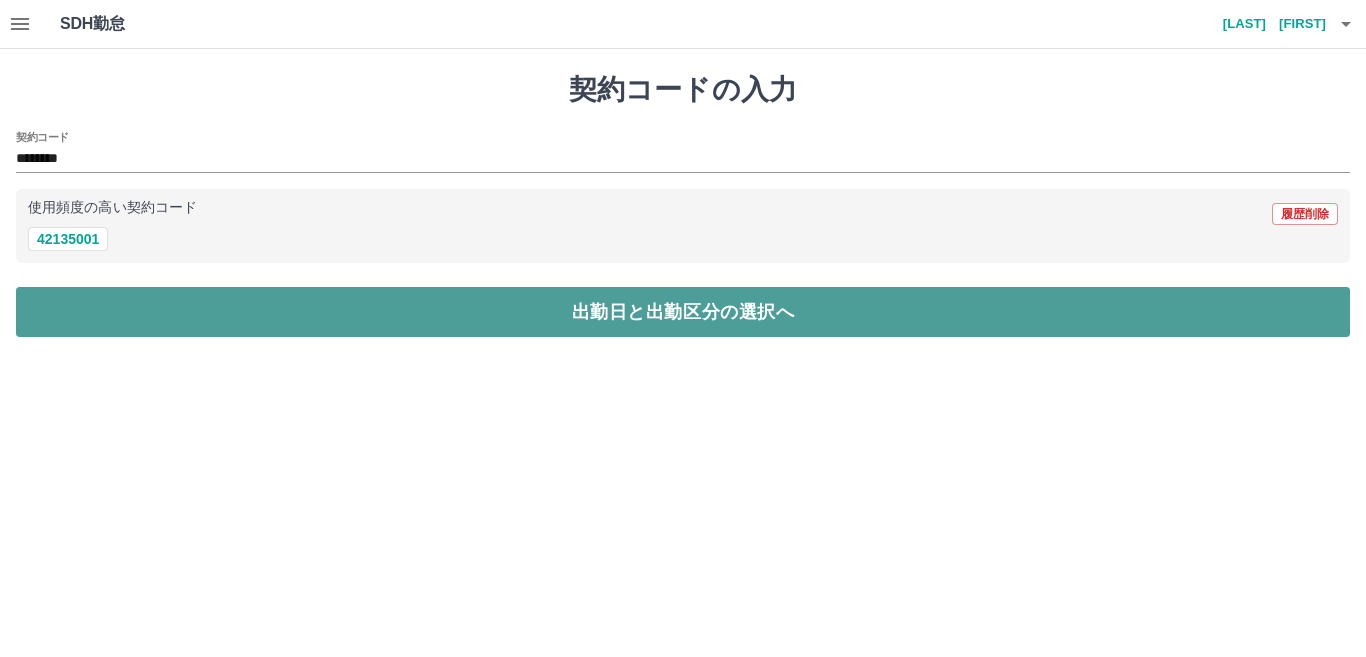click on "出勤日と出勤区分の選択へ" at bounding box center (683, 312) 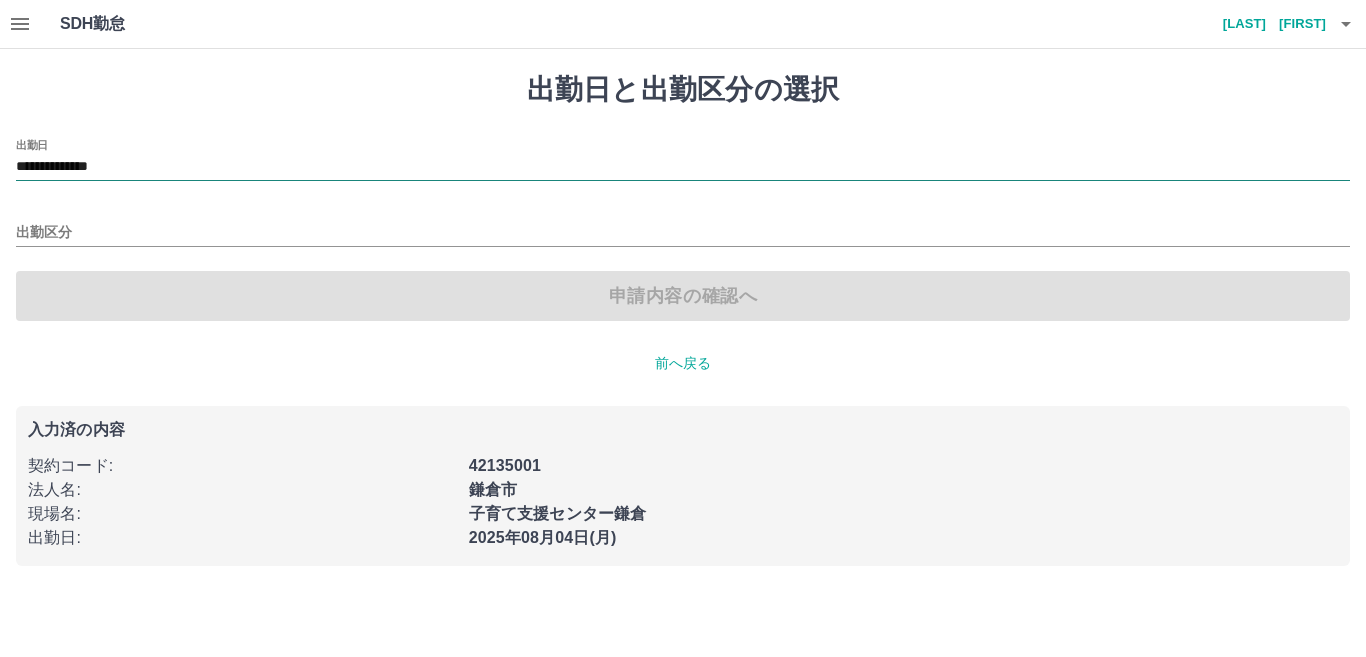 click on "**********" at bounding box center (683, 167) 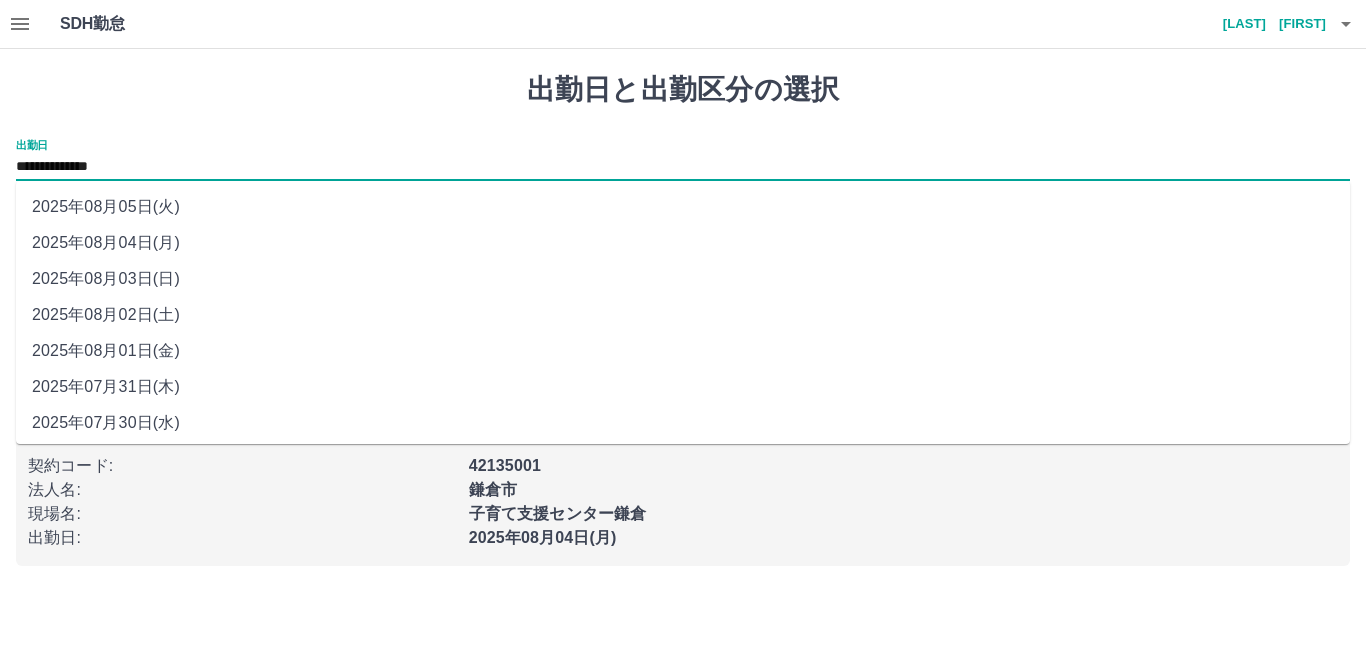 click on "2025年08月05日(火)" at bounding box center [683, 207] 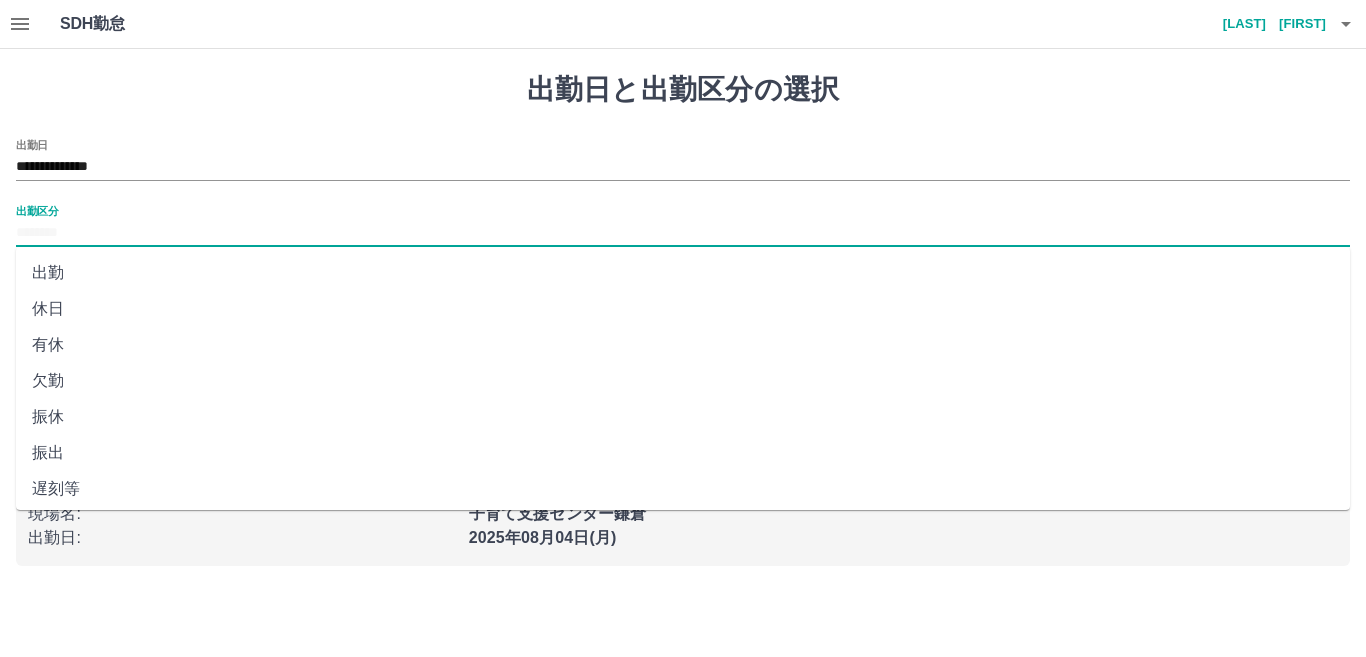 click on "出勤区分" at bounding box center (683, 233) 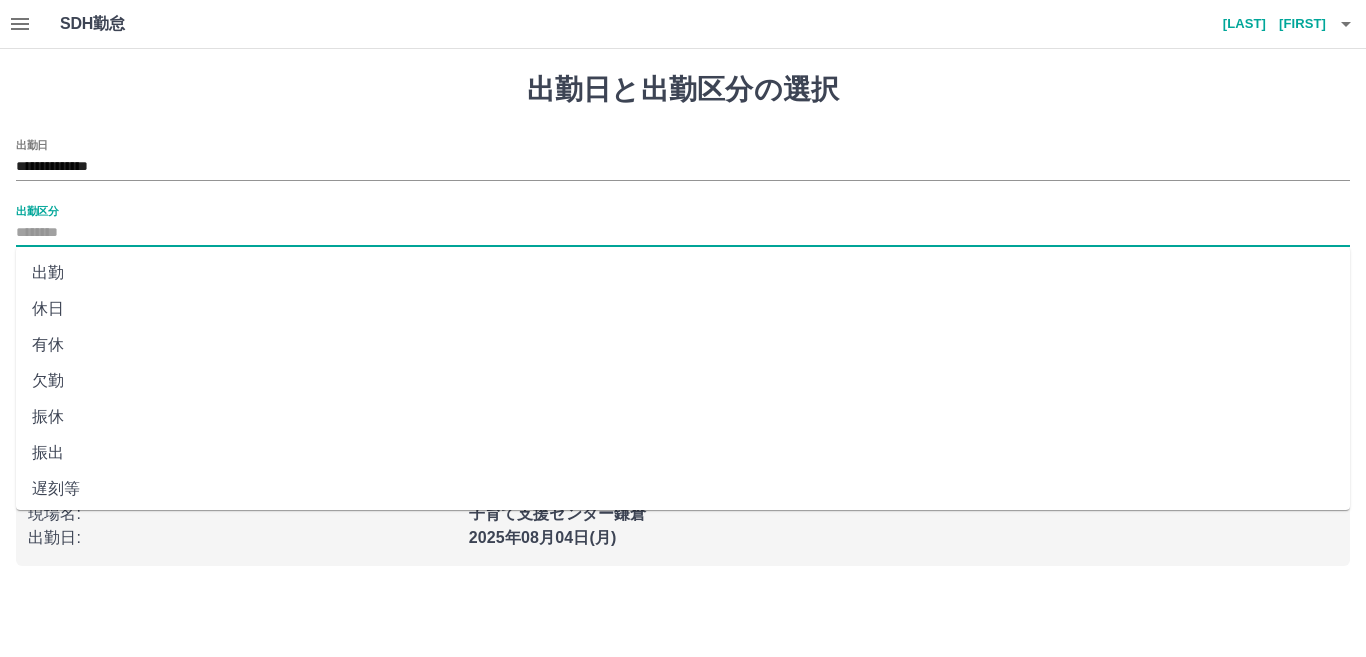 click on "休日" at bounding box center [683, 309] 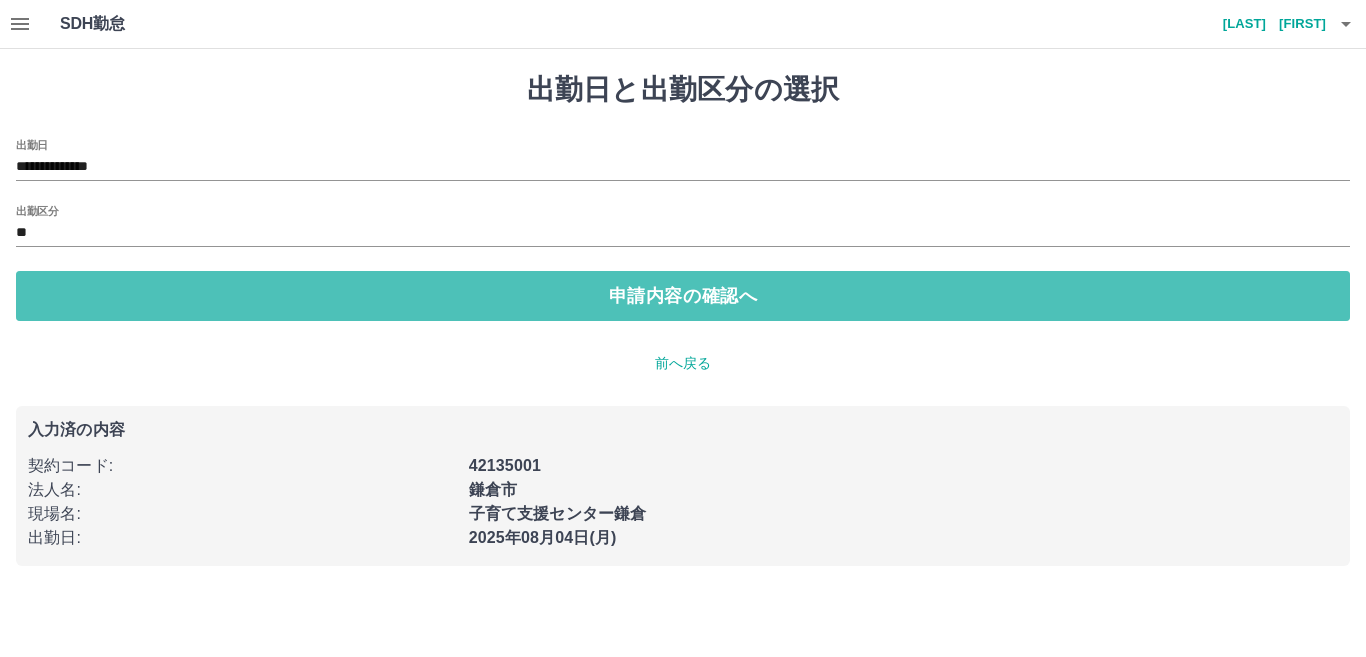 click on "申請内容の確認へ" at bounding box center (683, 296) 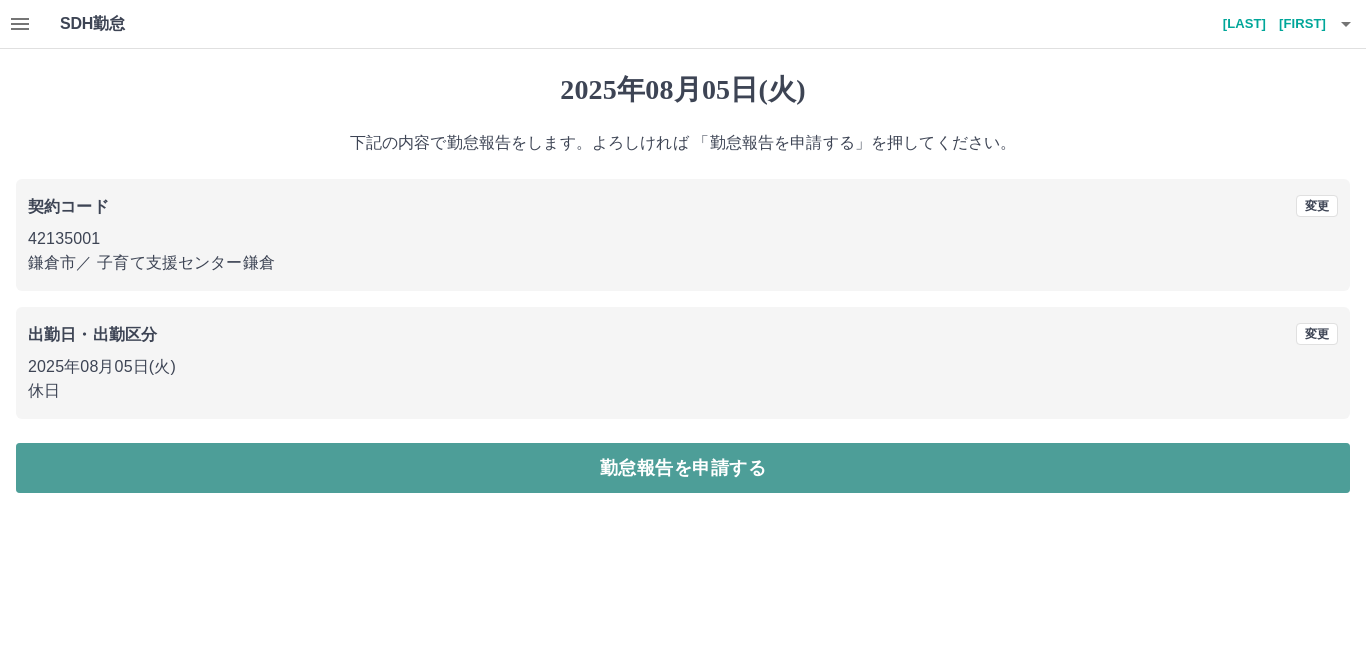 click on "勤怠報告を申請する" at bounding box center [683, 468] 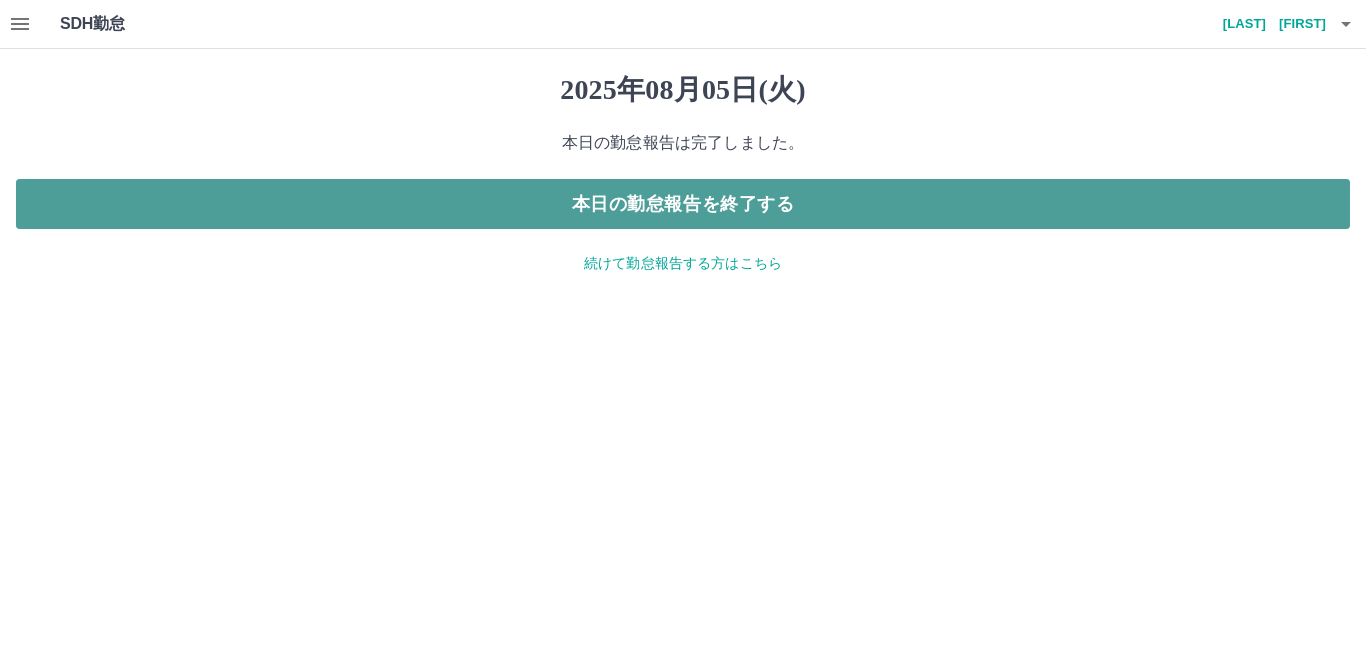 click on "本日の勤怠報告を終了する" at bounding box center [683, 204] 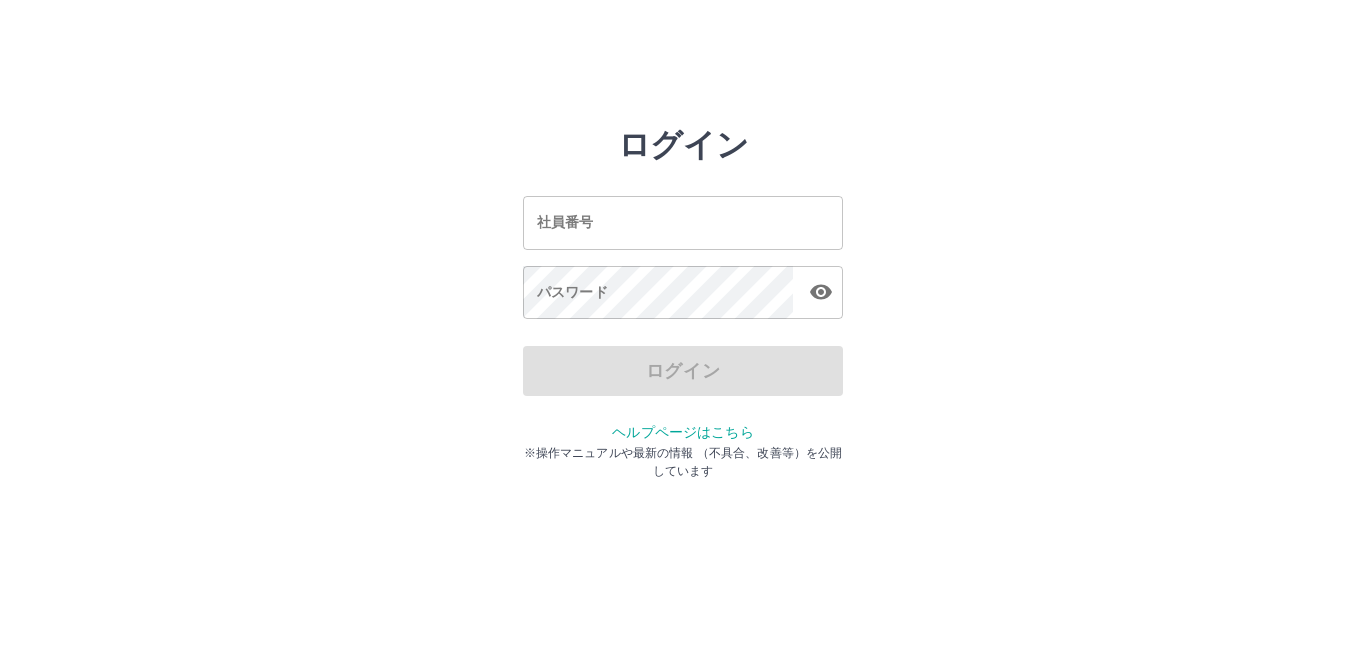 scroll, scrollTop: 0, scrollLeft: 0, axis: both 